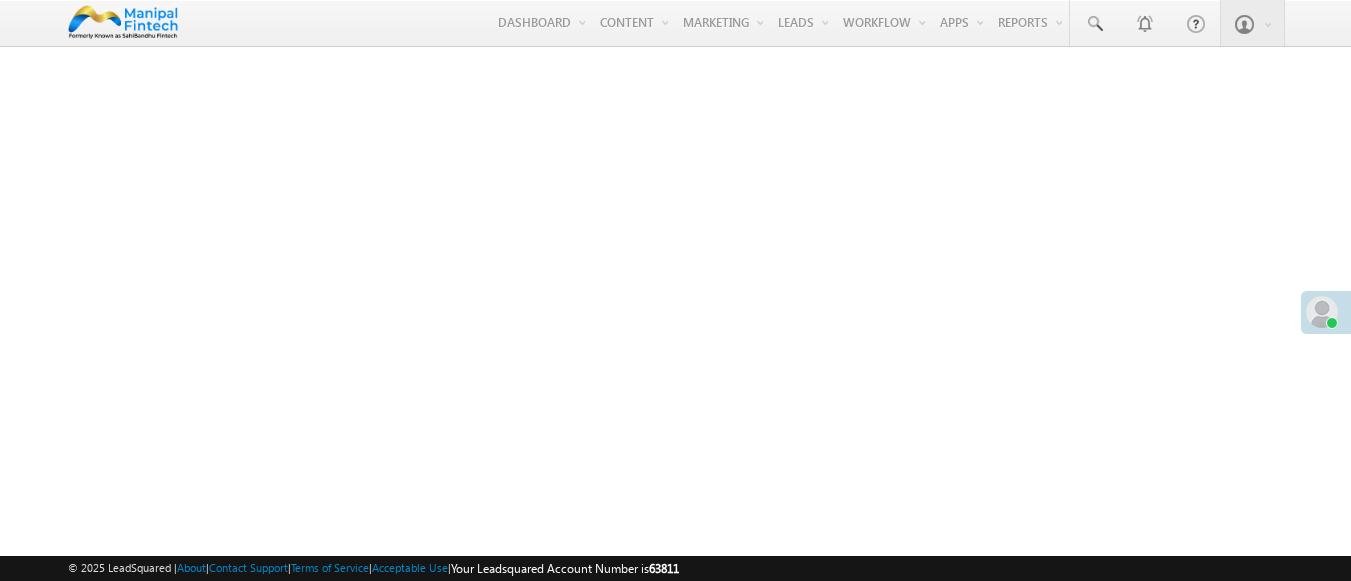 scroll, scrollTop: 0, scrollLeft: 0, axis: both 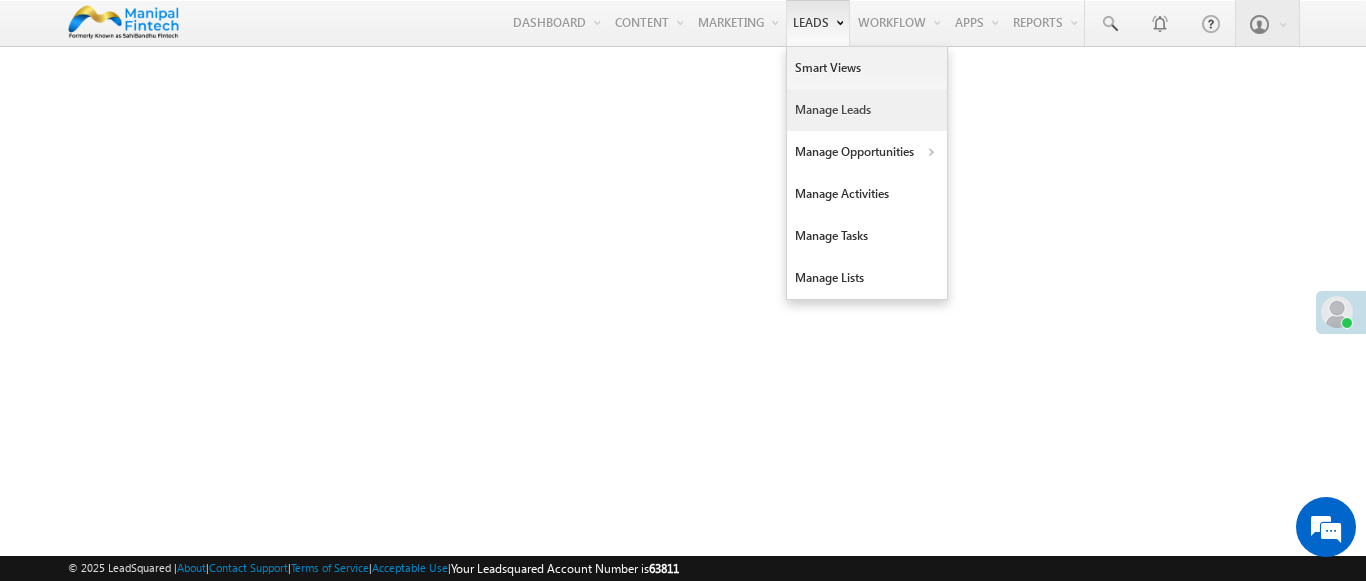click on "Manage Leads" at bounding box center [867, 110] 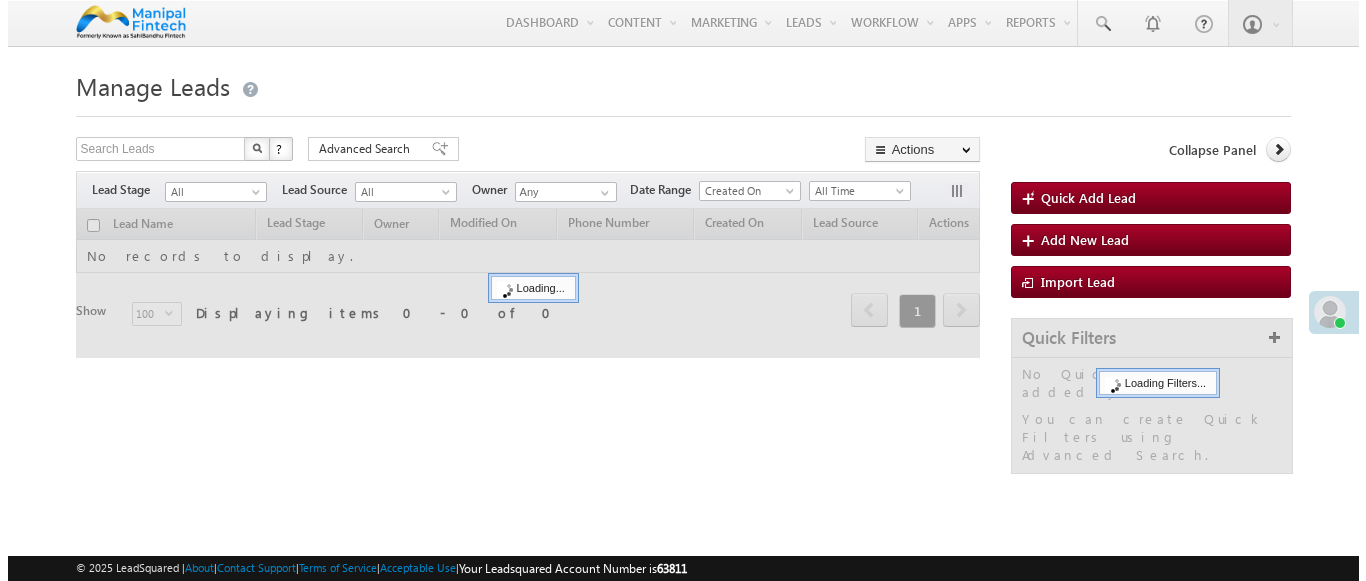 scroll, scrollTop: 0, scrollLeft: 0, axis: both 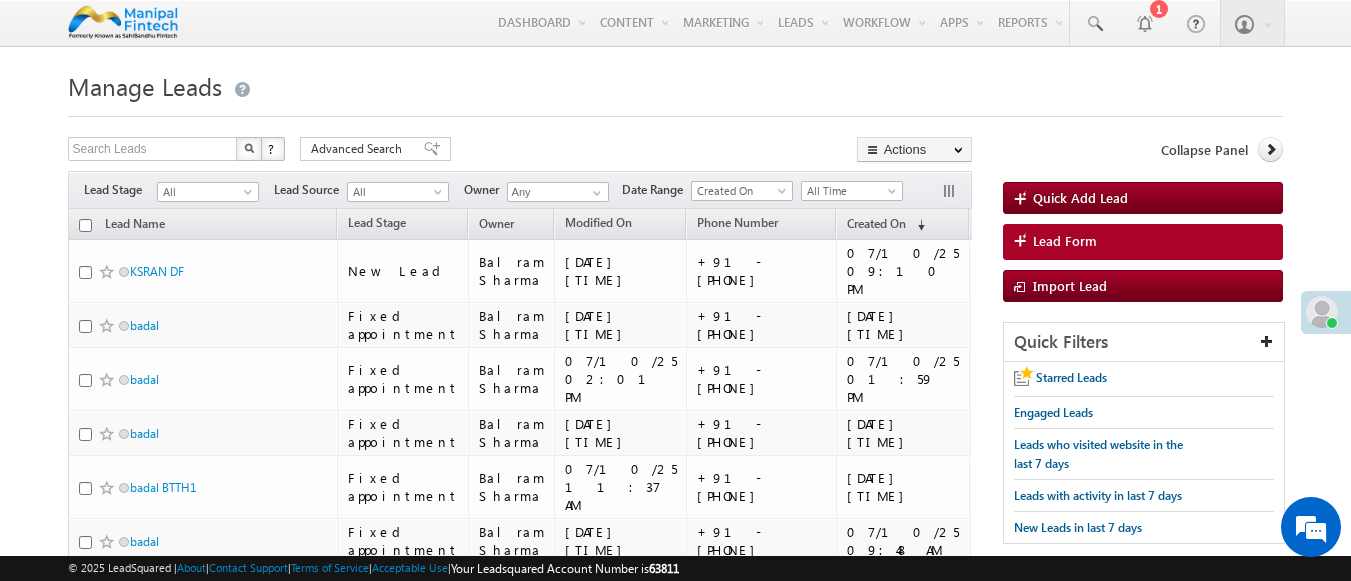 click on "Lead Form" at bounding box center (1143, 242) 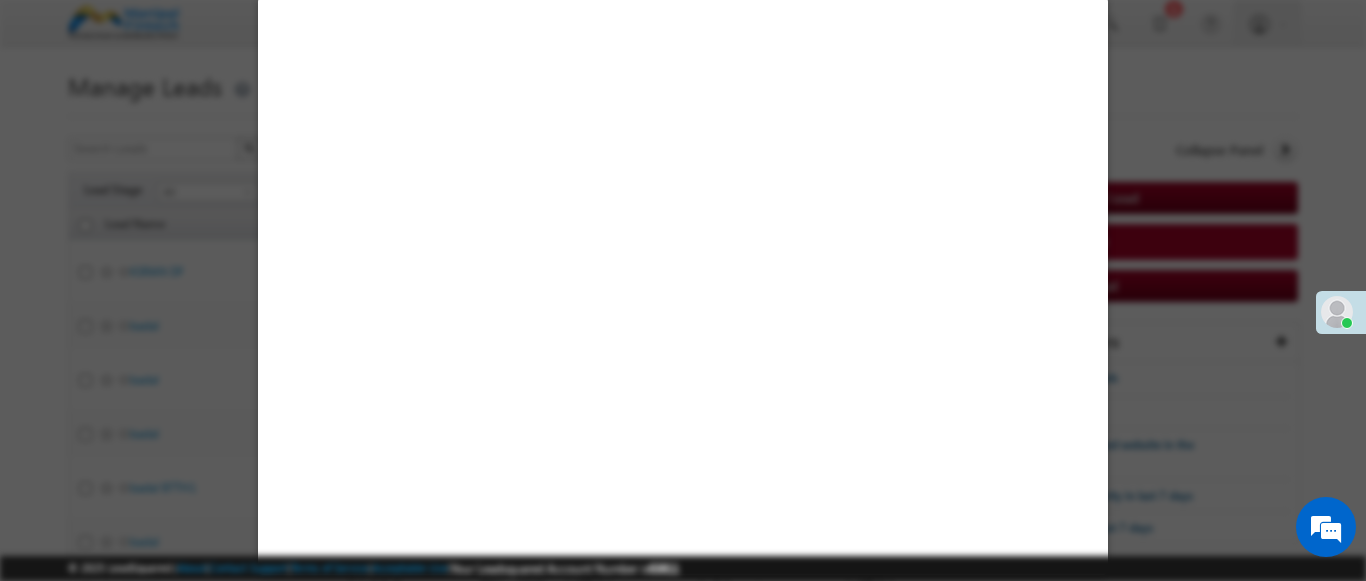 select on "Open" 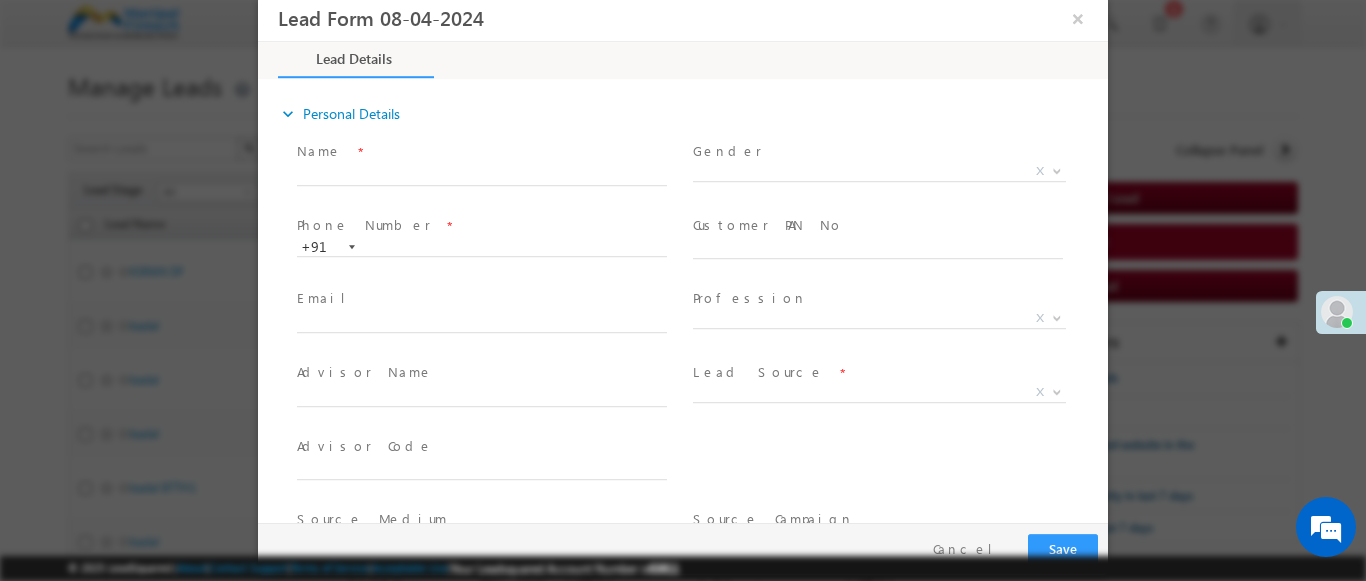 scroll, scrollTop: 0, scrollLeft: 0, axis: both 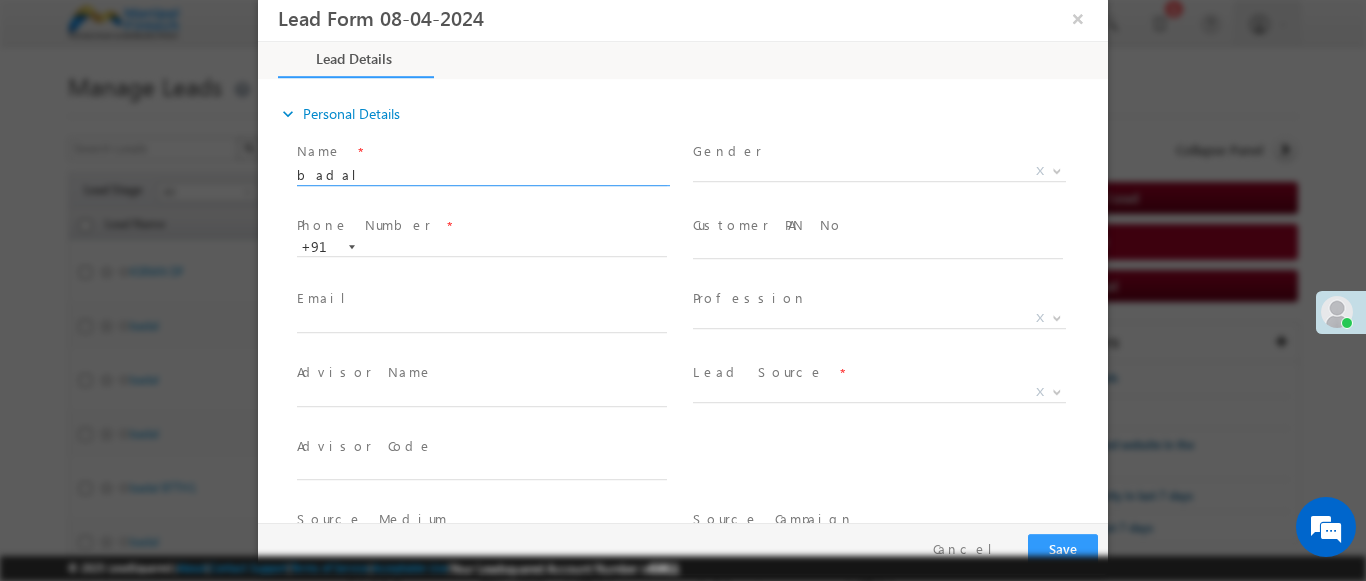 type on "badal" 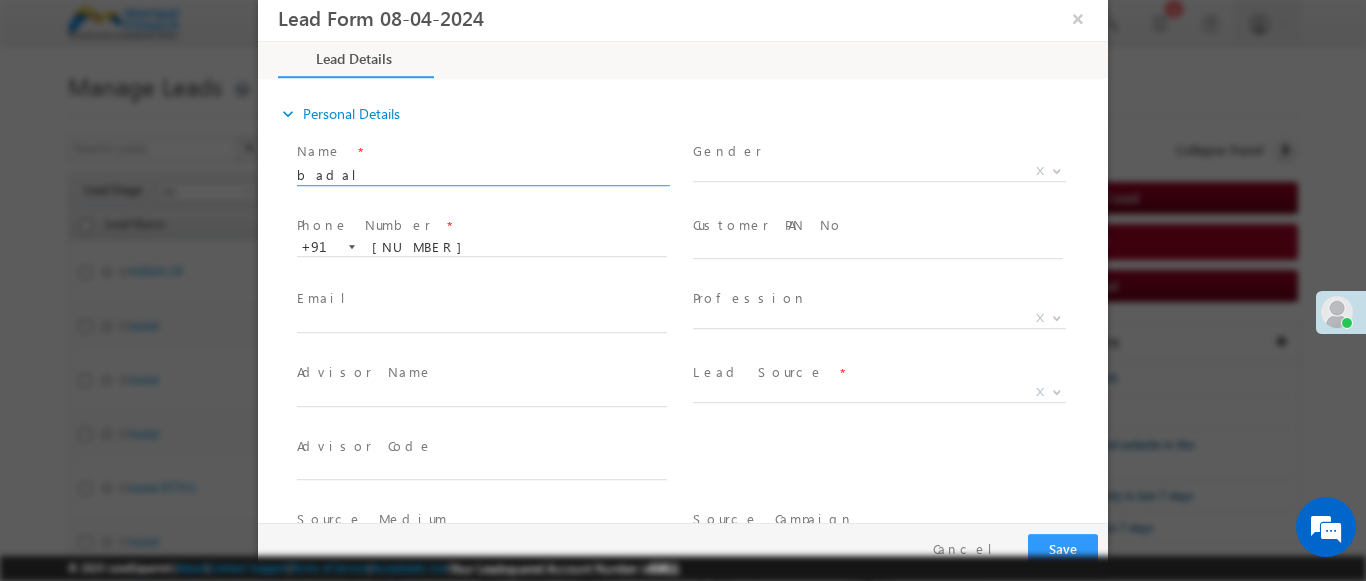 type on "[NUMBER]" 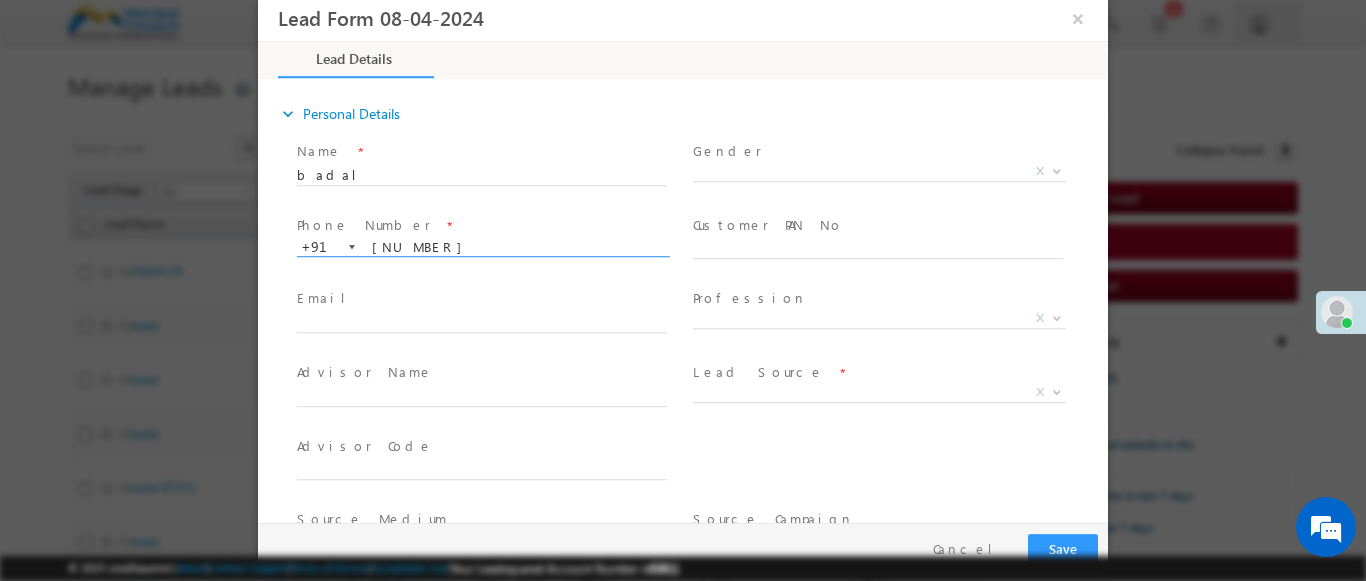 type on "07/11/25 9:52 AM" 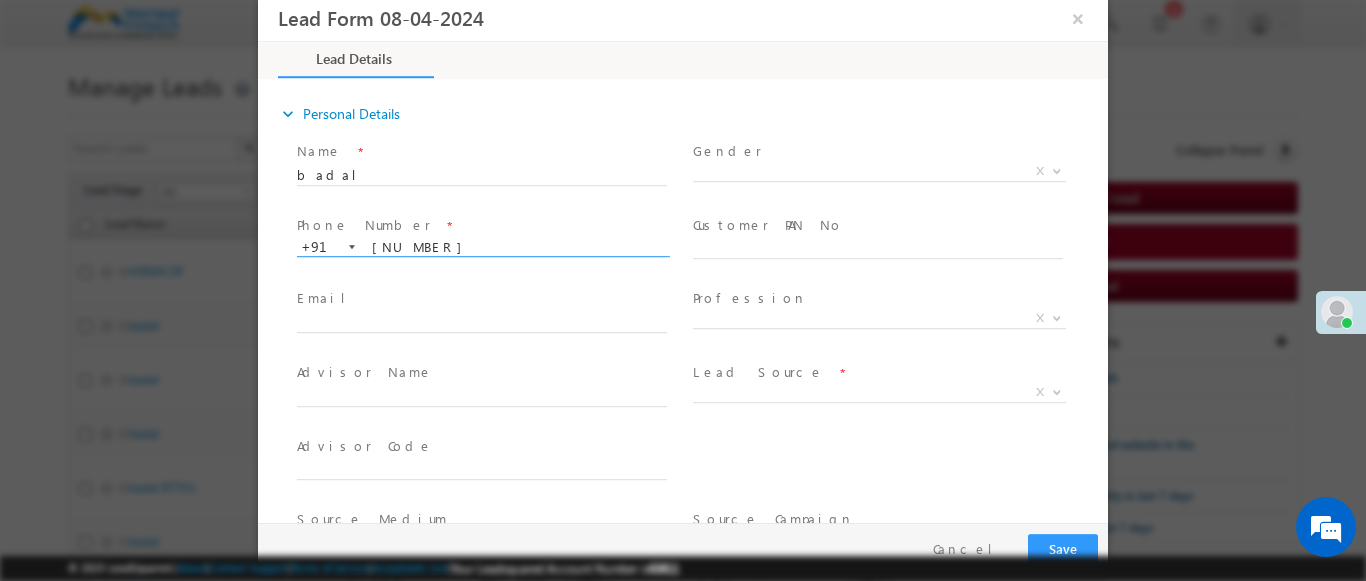 type on "[NUMBER]" 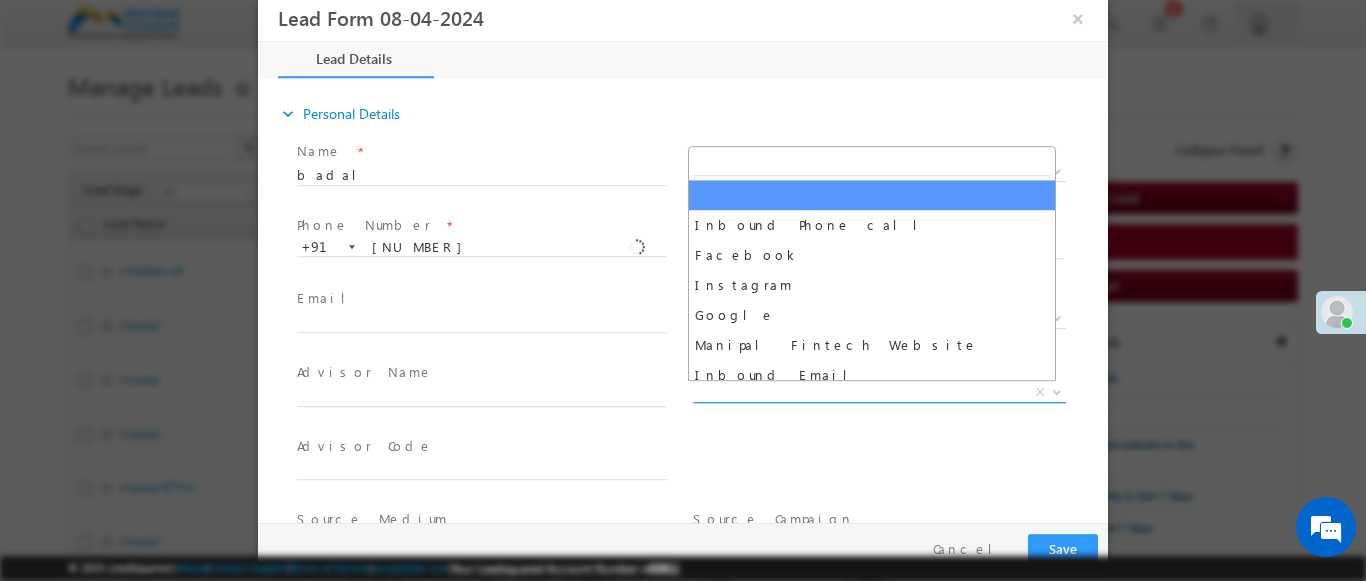 scroll, scrollTop: 1570, scrollLeft: 0, axis: vertical 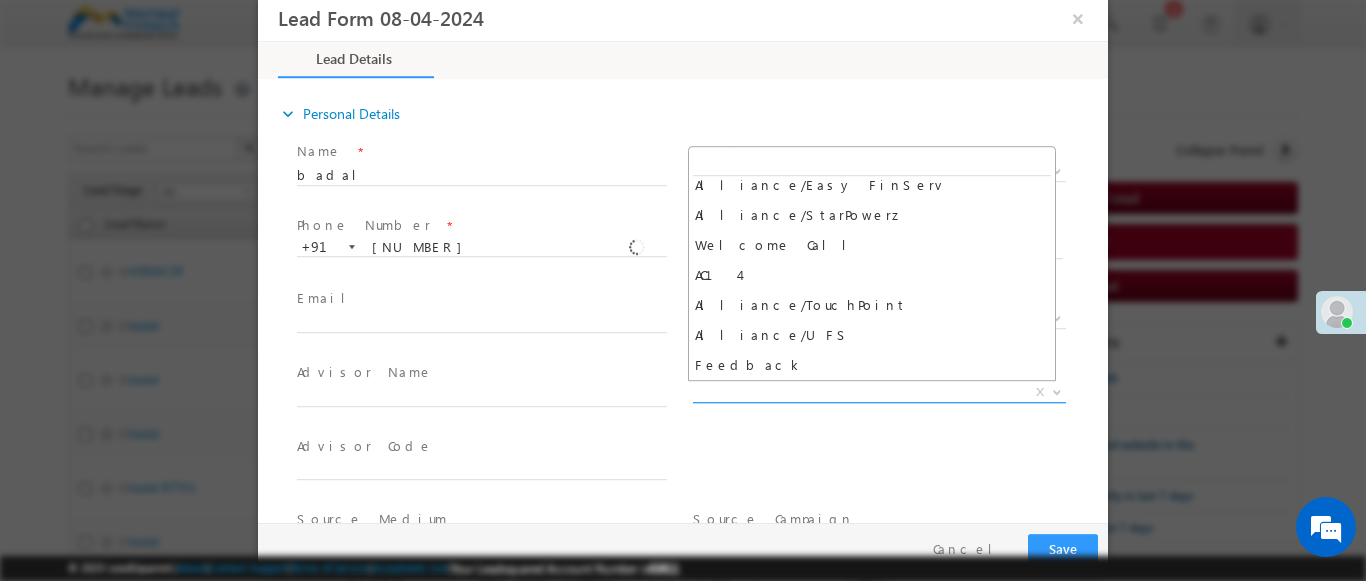 select on "Feedback" 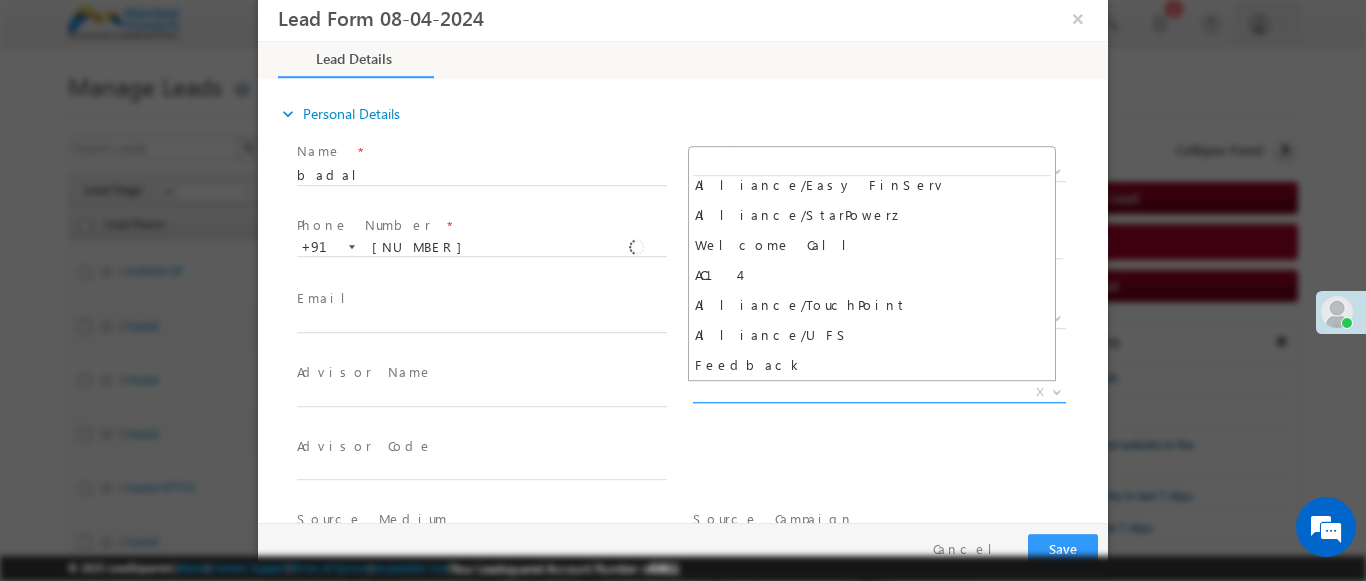 type on "badal- Feedback" 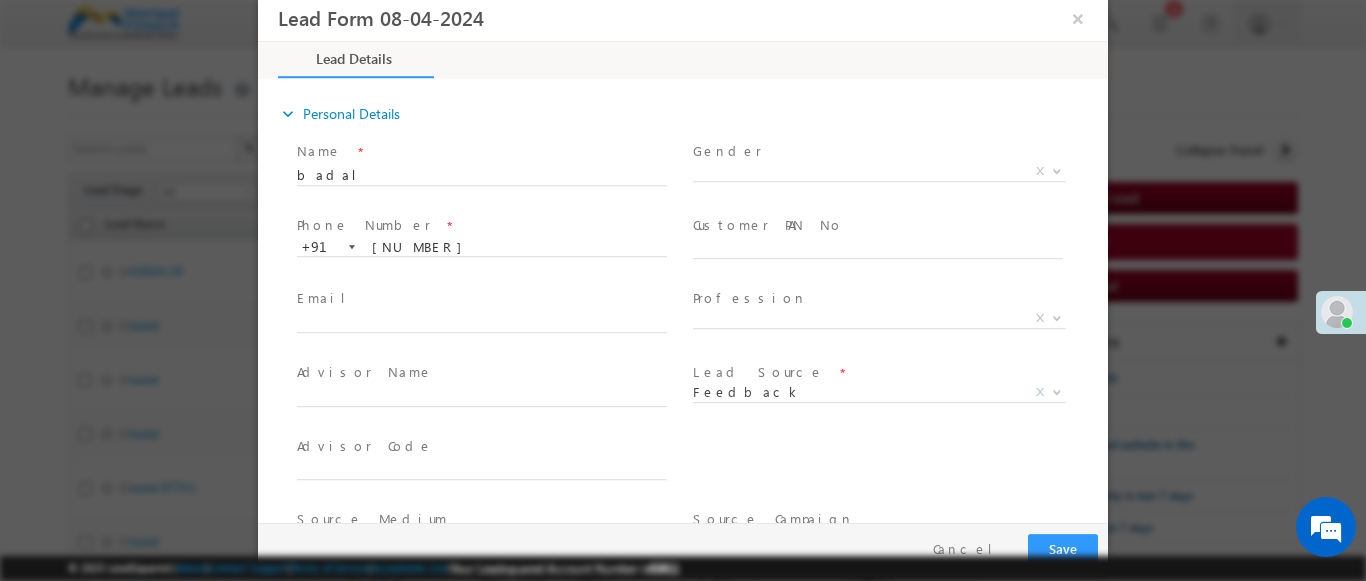 scroll, scrollTop: 886, scrollLeft: 0, axis: vertical 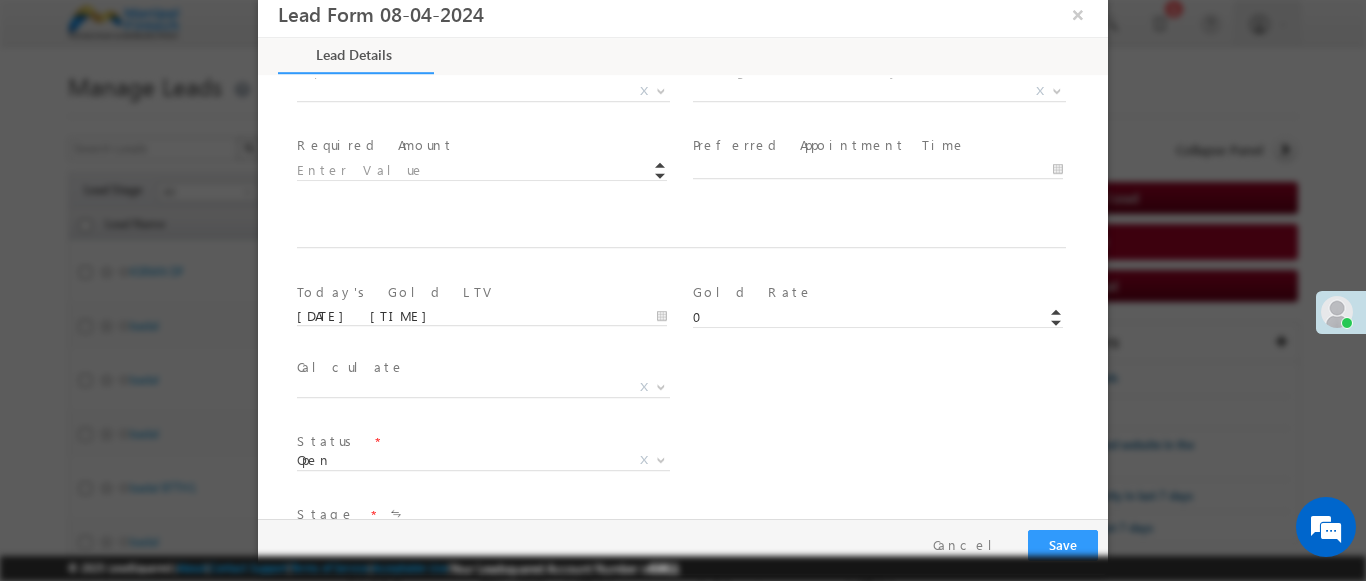 type on "600005" 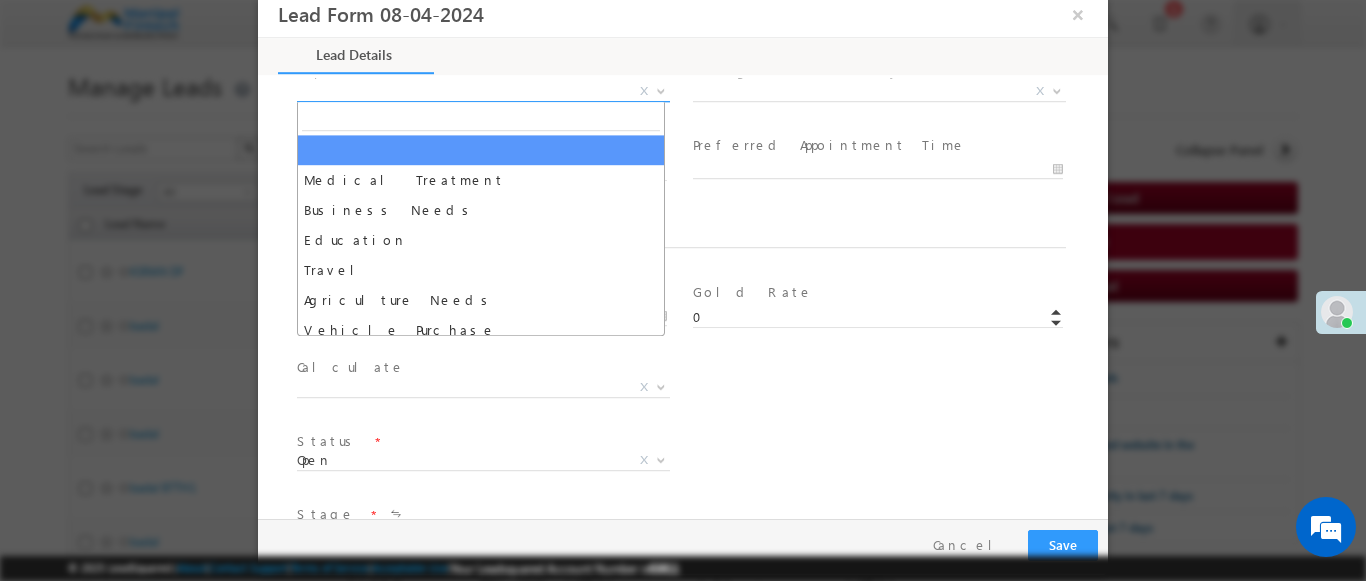 select on "Medical Treatment" 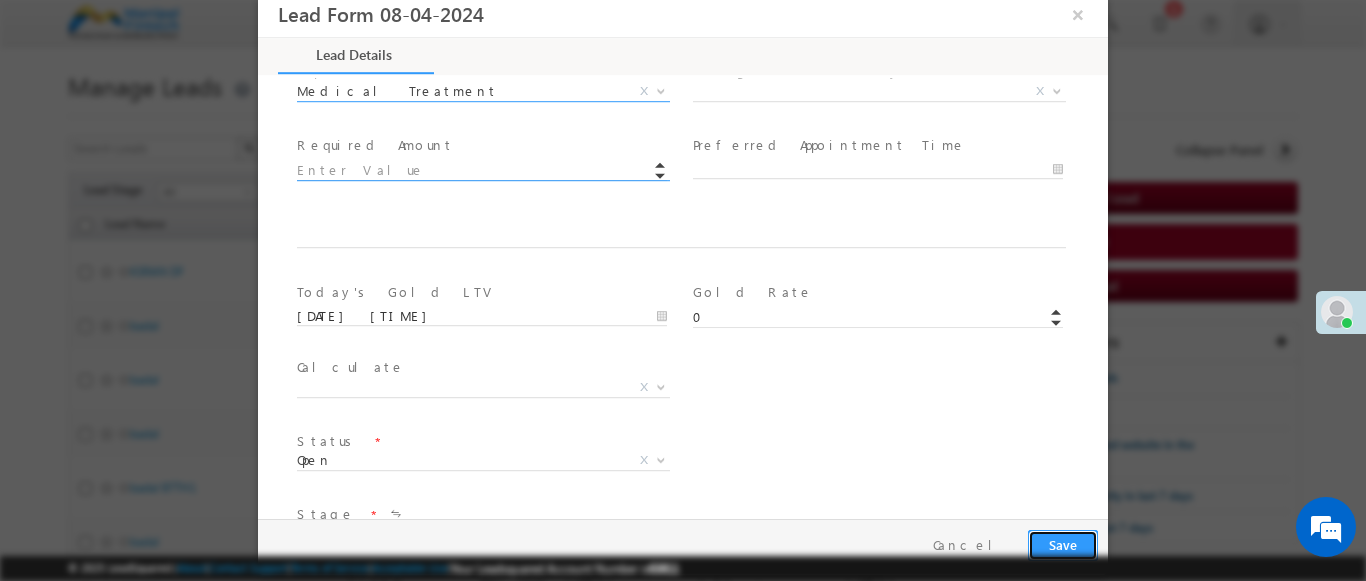 click on "Save" at bounding box center [1063, 545] 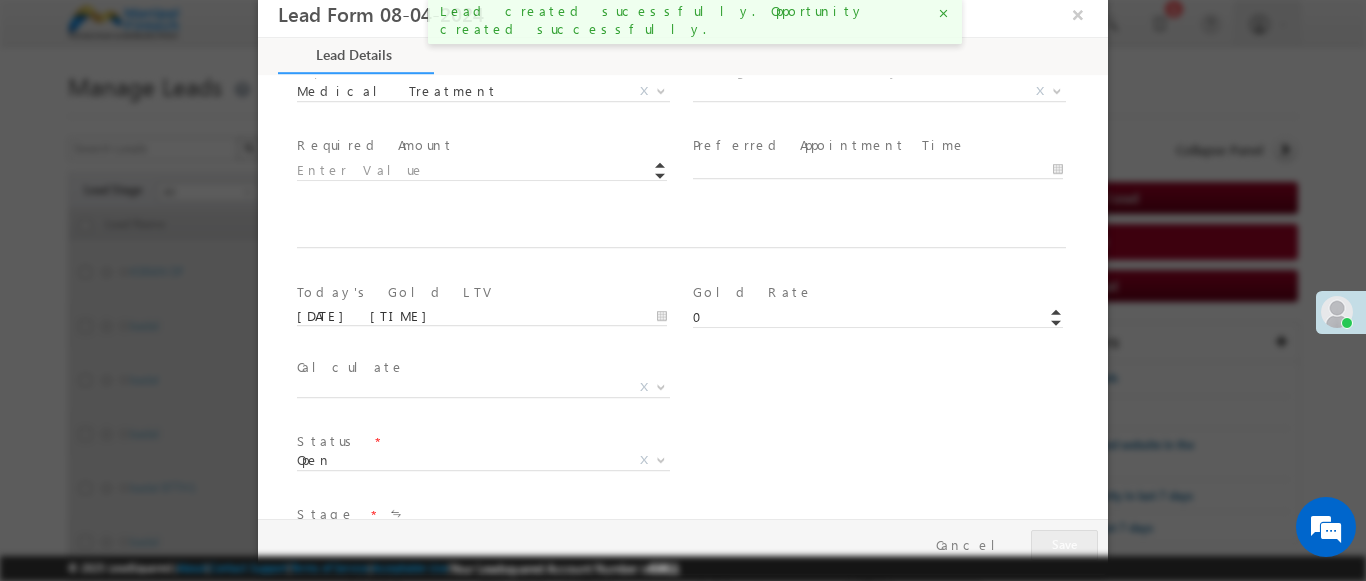 select on "Chepauk" 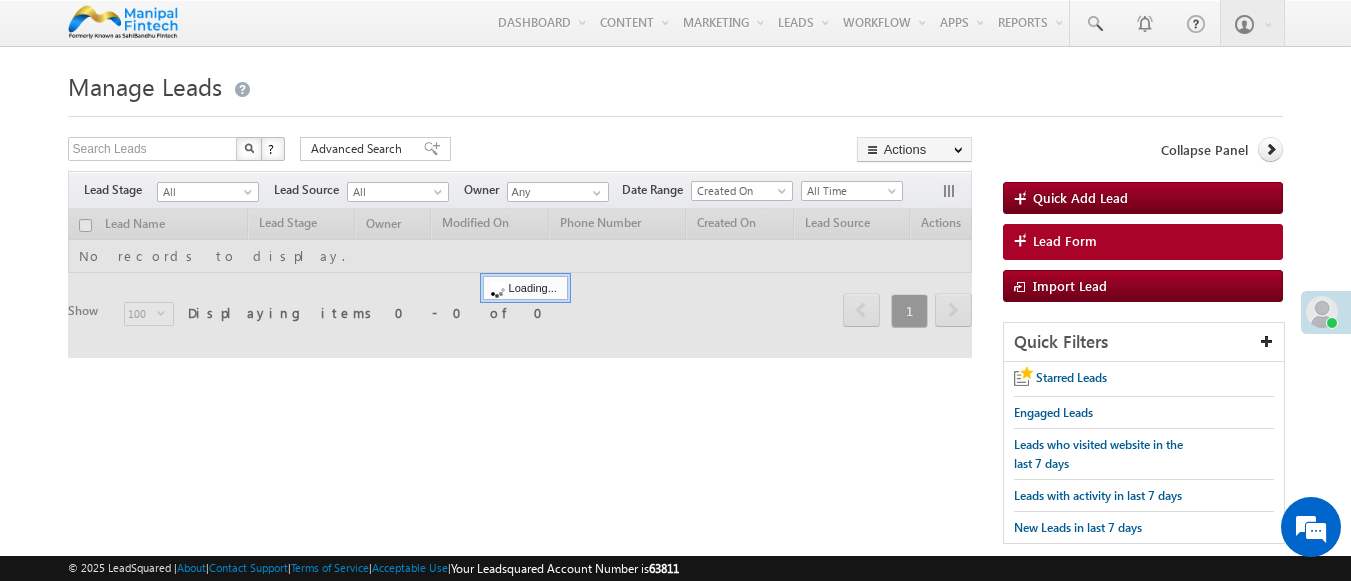 scroll, scrollTop: 0, scrollLeft: 0, axis: both 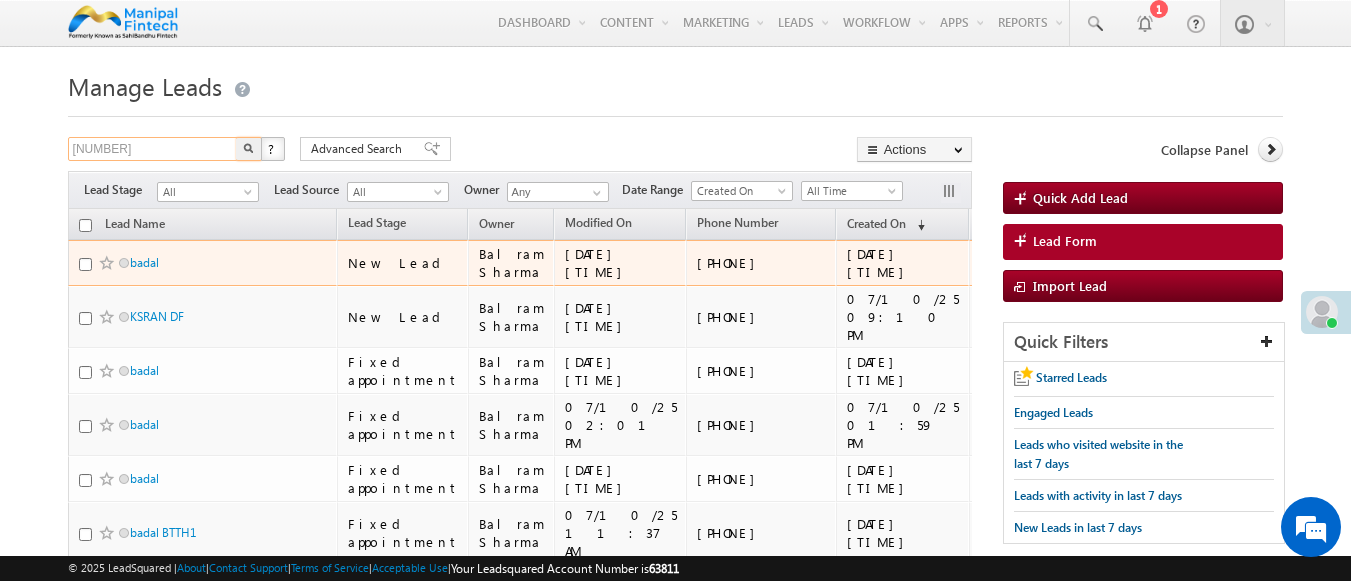 type on "[NUMBER]" 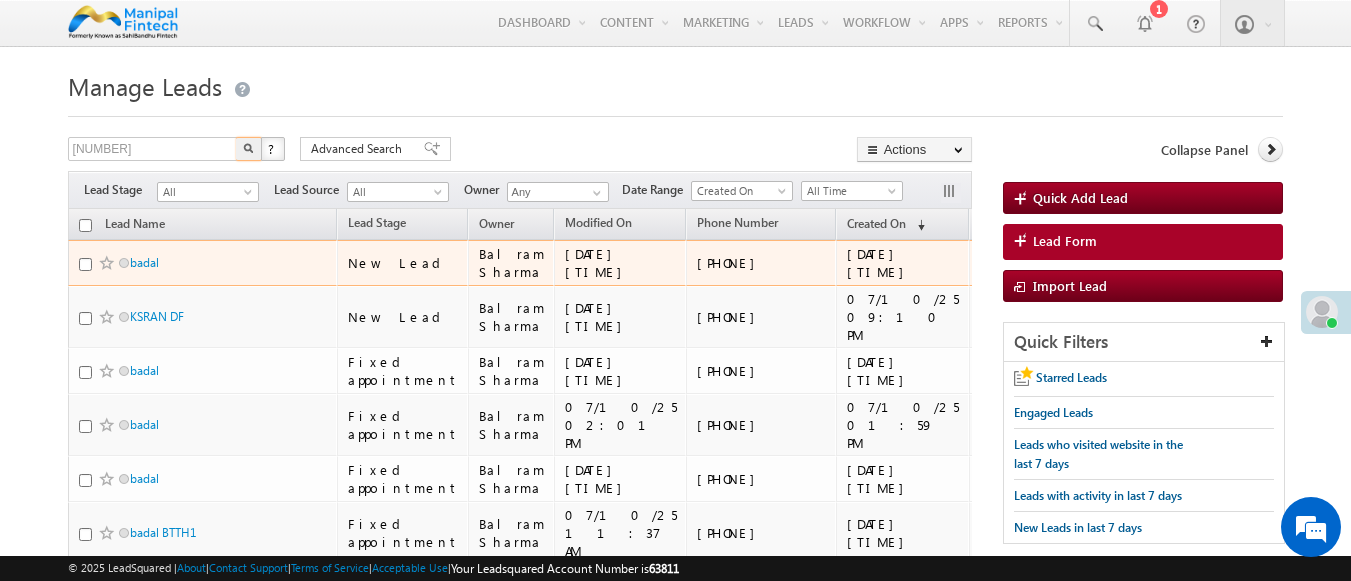 click at bounding box center (248, 148) 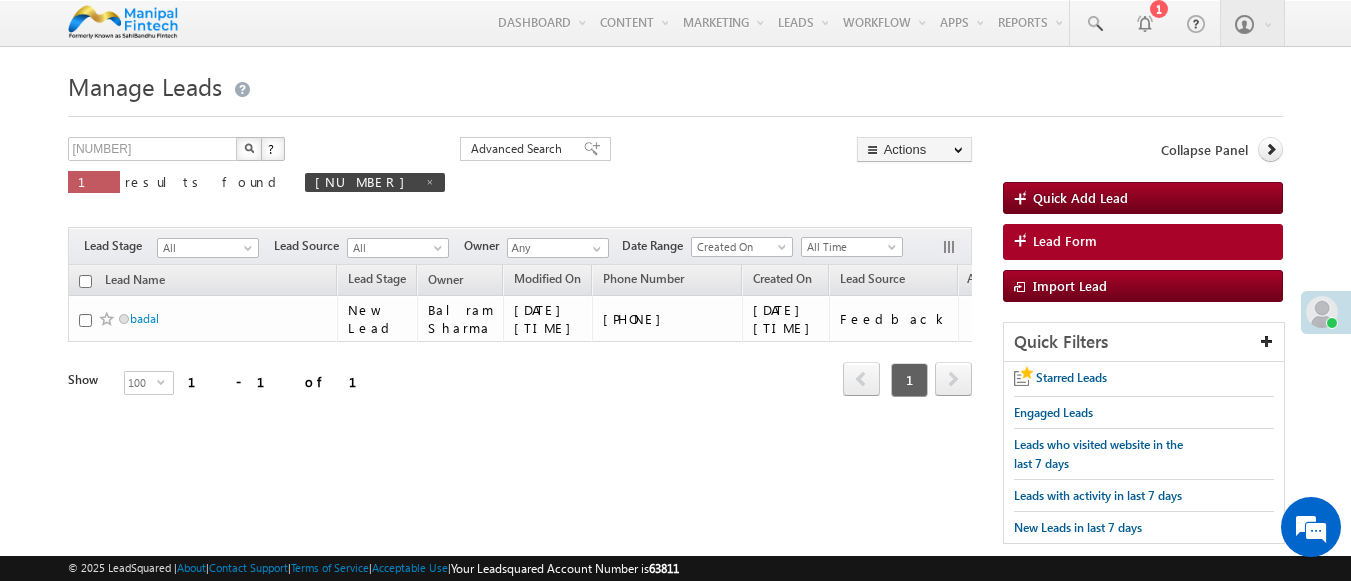 scroll, scrollTop: 0, scrollLeft: 0, axis: both 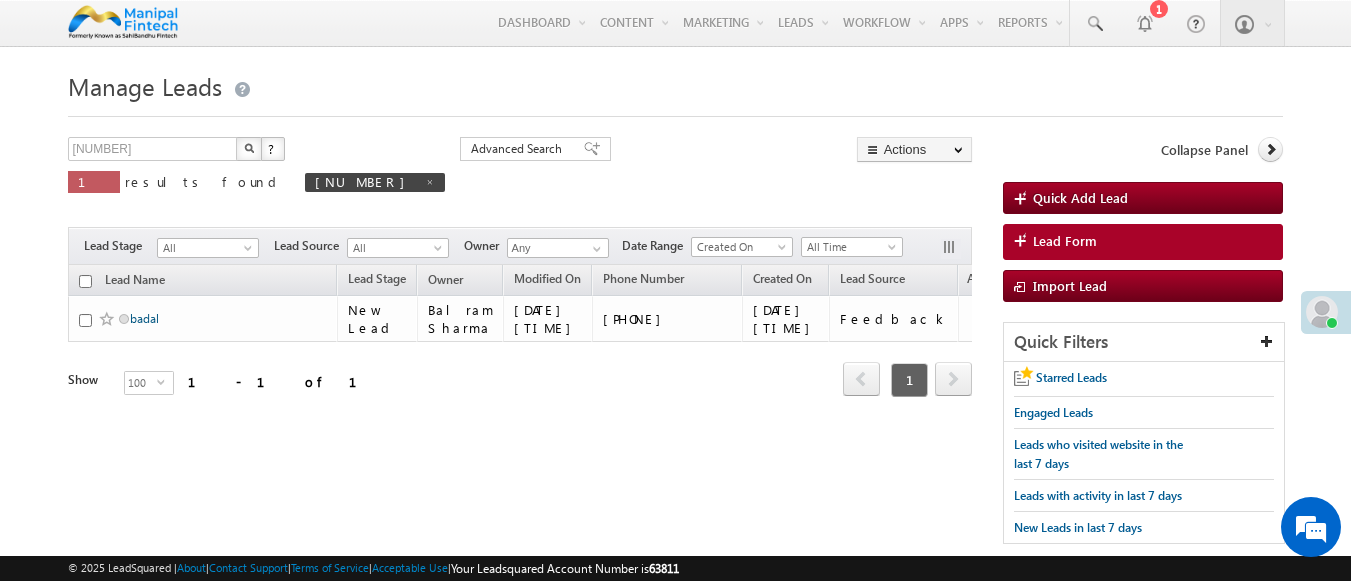 click on "badal" at bounding box center [144, 318] 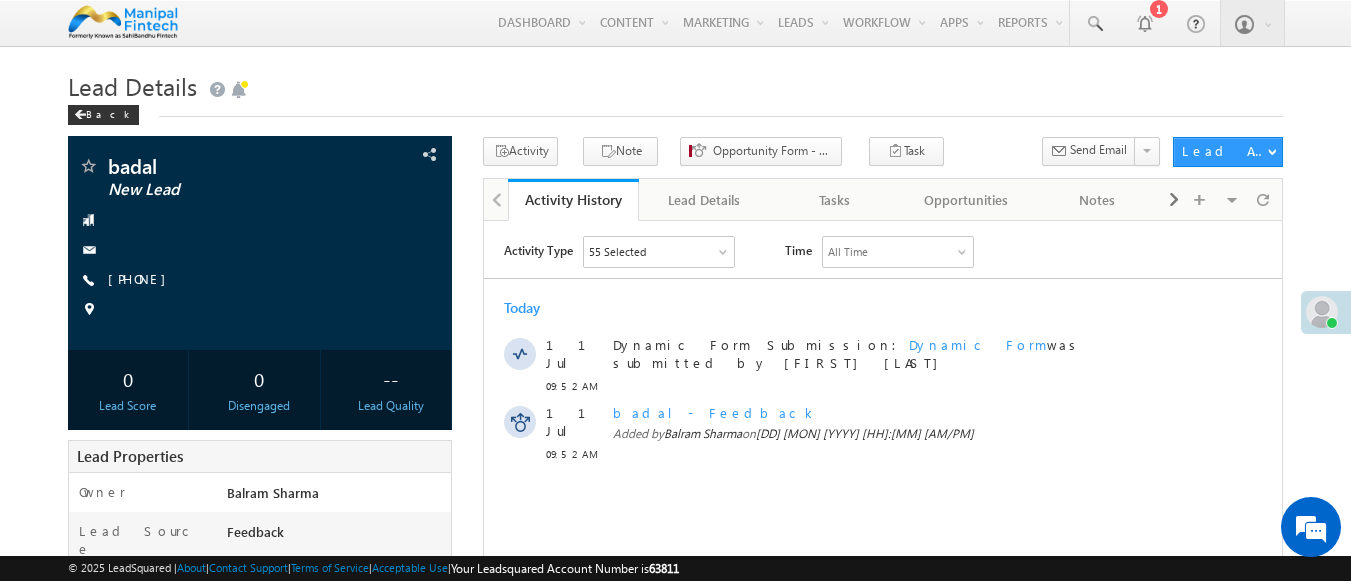 scroll, scrollTop: 0, scrollLeft: 0, axis: both 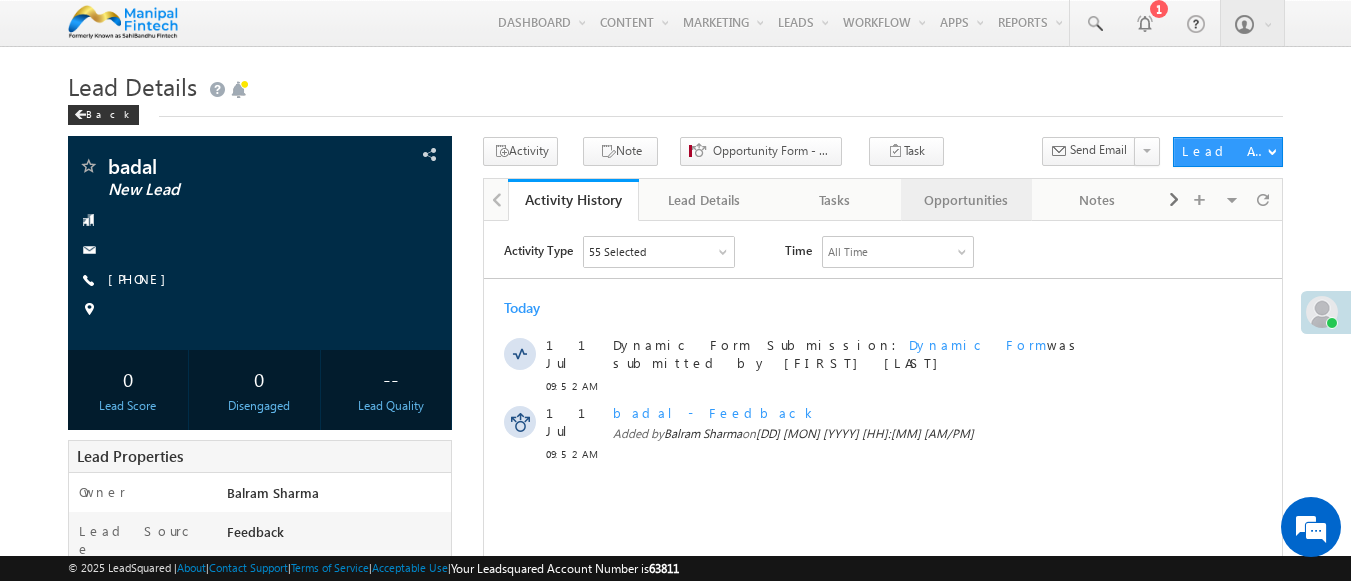 click on "Opportunities" at bounding box center (965, 200) 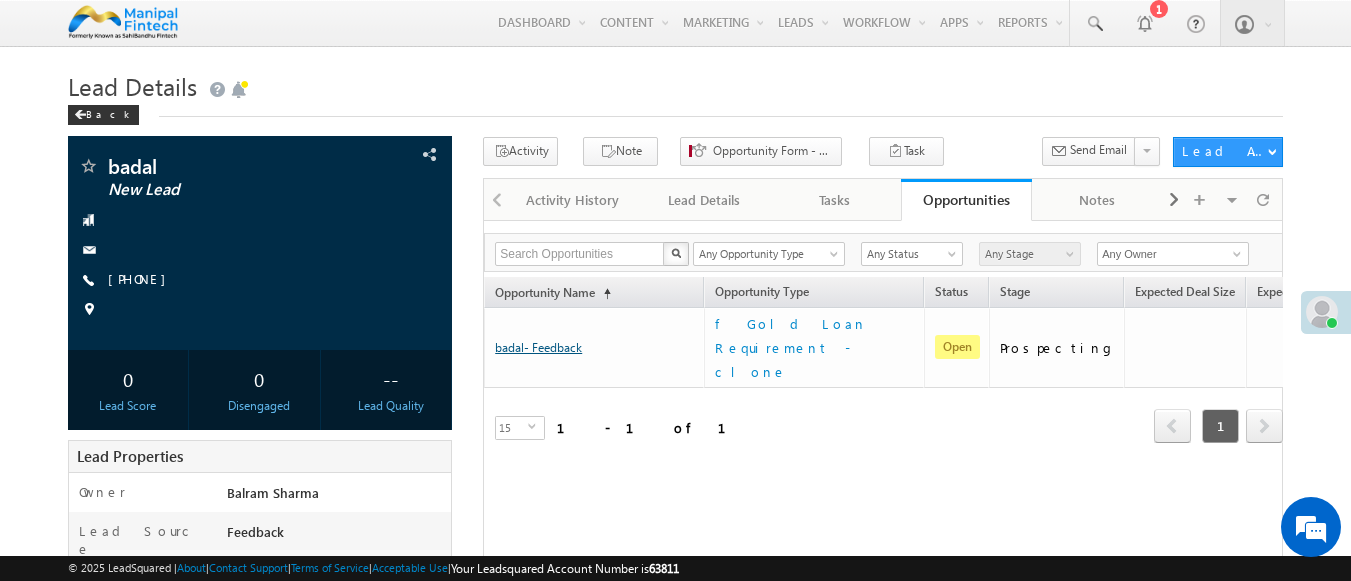 click on "badal- Feedback" at bounding box center [538, 347] 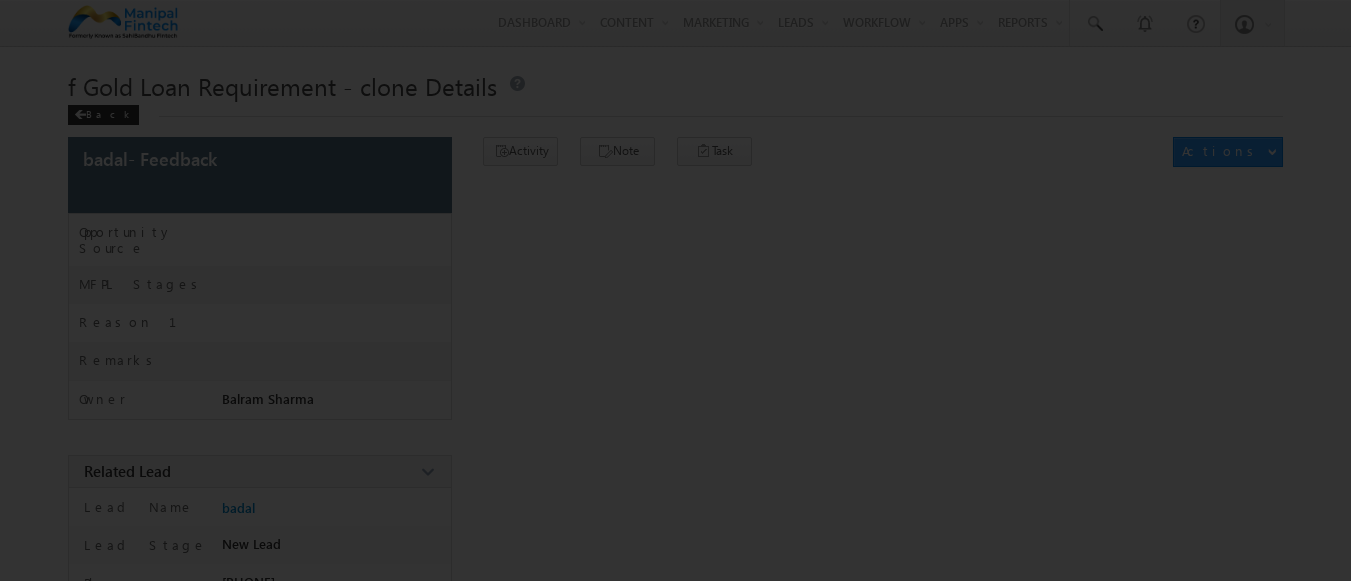 scroll, scrollTop: 0, scrollLeft: 0, axis: both 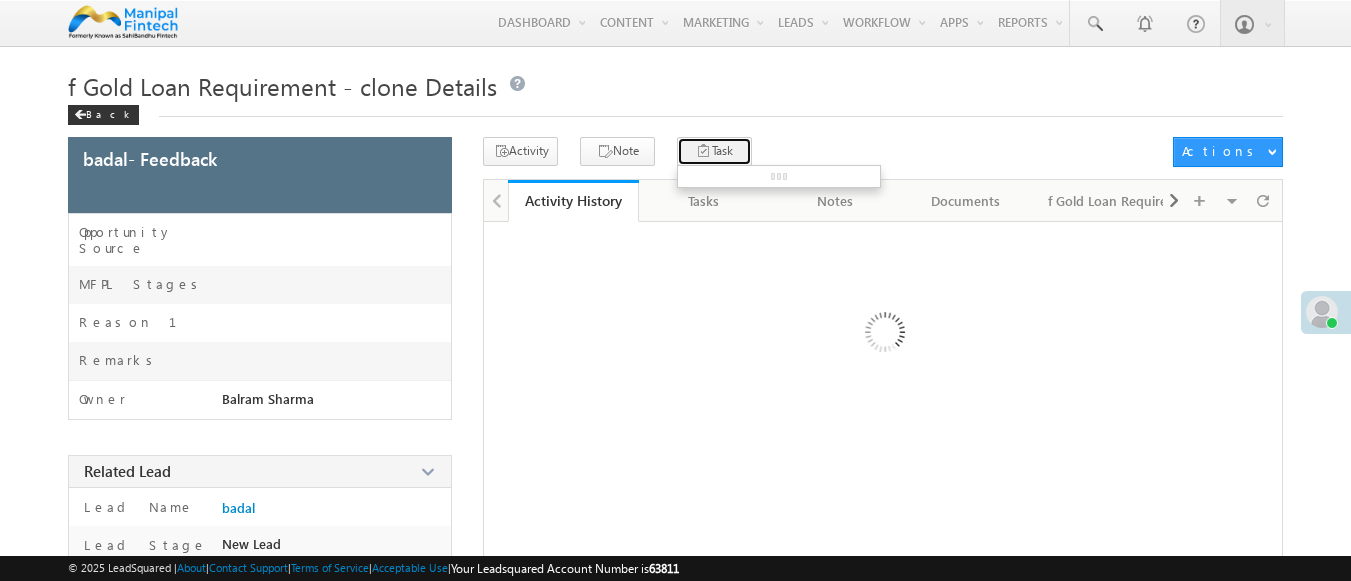 click on "Task" at bounding box center (714, 151) 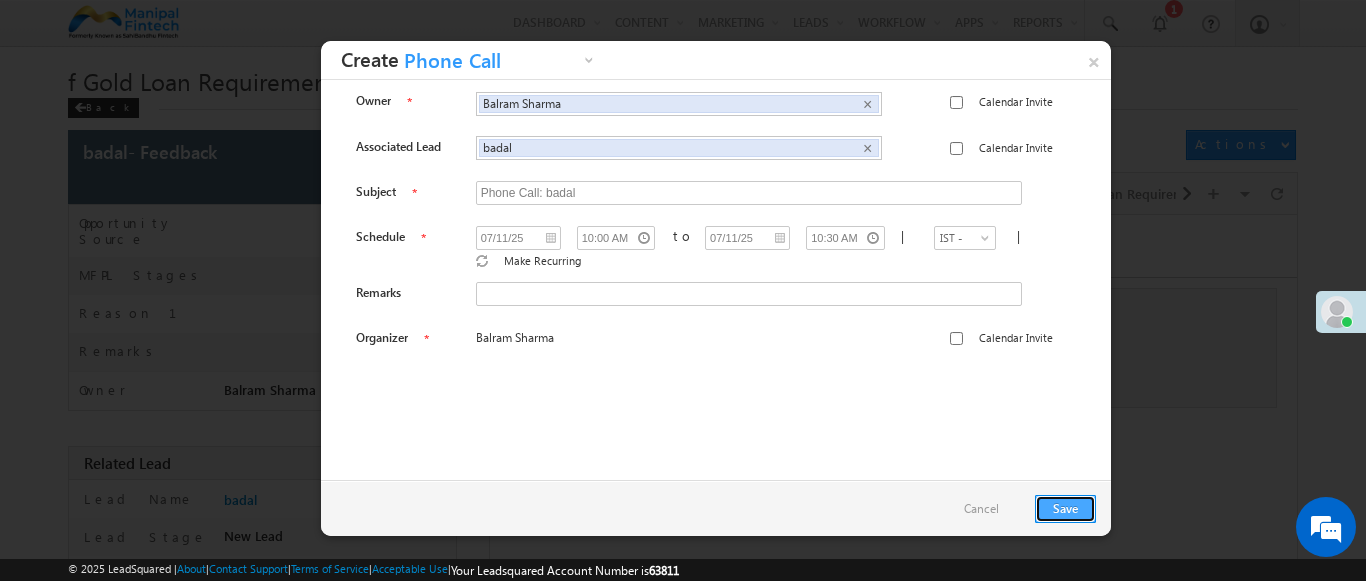 click on "Save" at bounding box center (1065, 509) 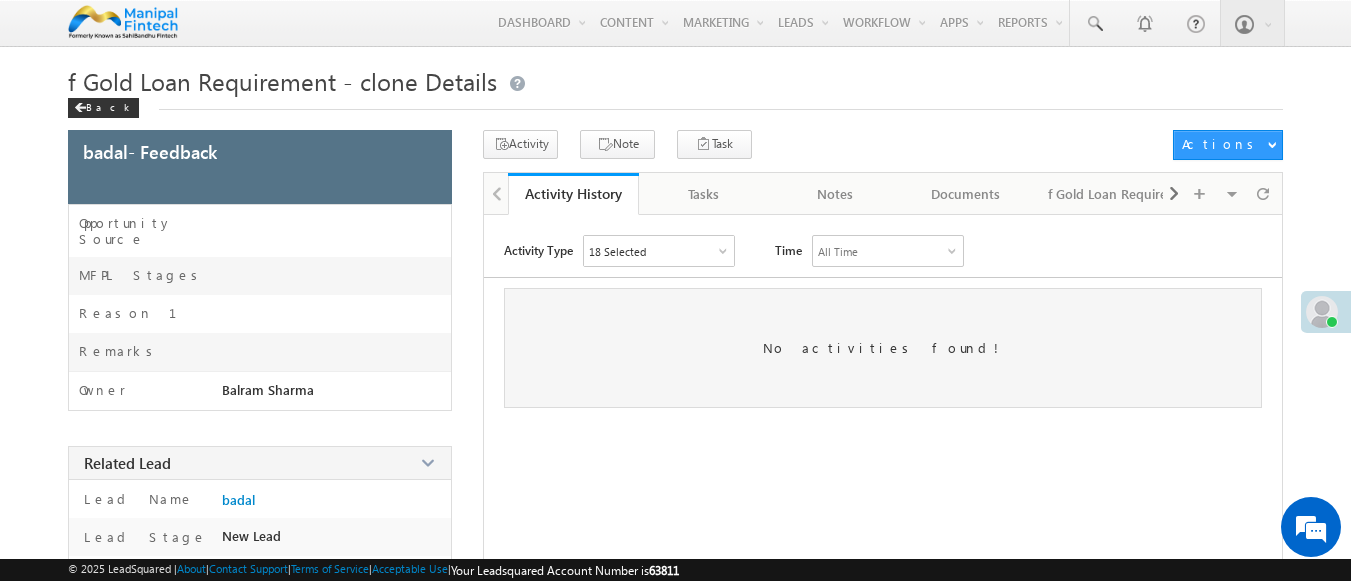 scroll, scrollTop: 0, scrollLeft: 0, axis: both 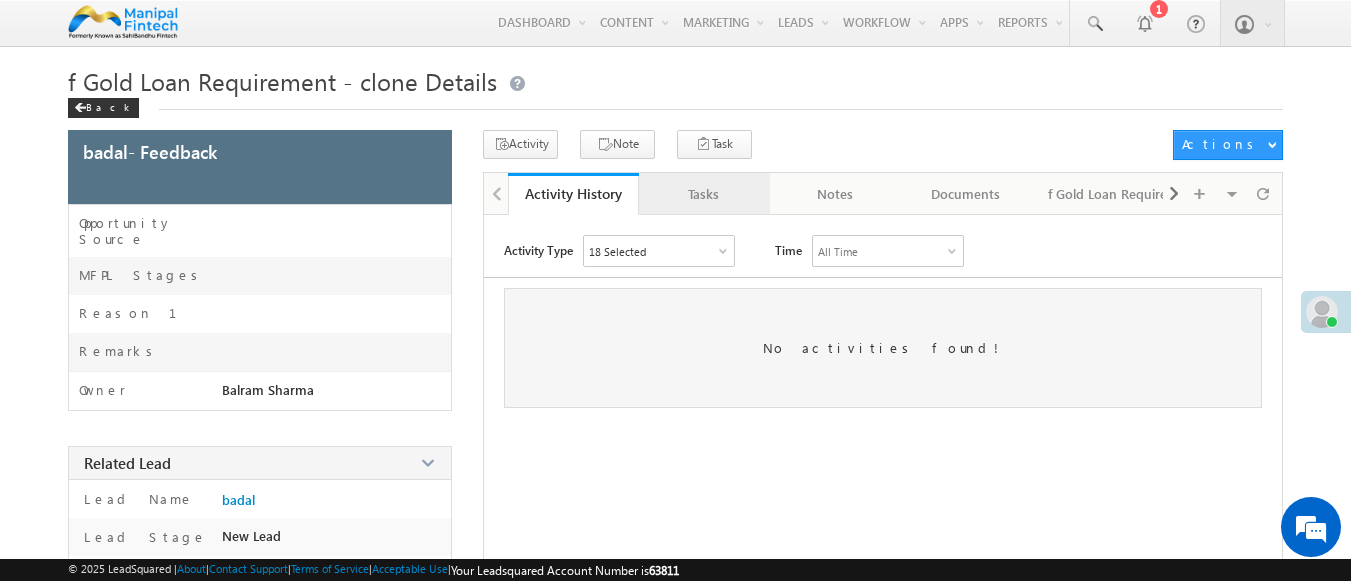 click on "Tasks" at bounding box center (703, 194) 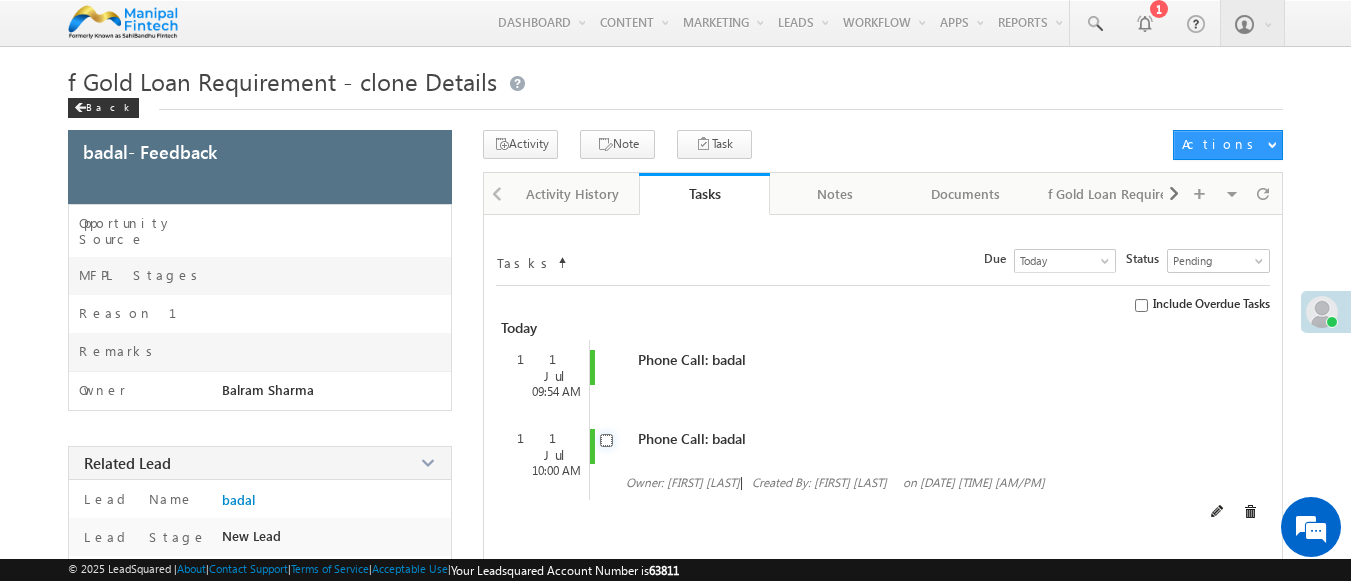 click at bounding box center [606, 440] 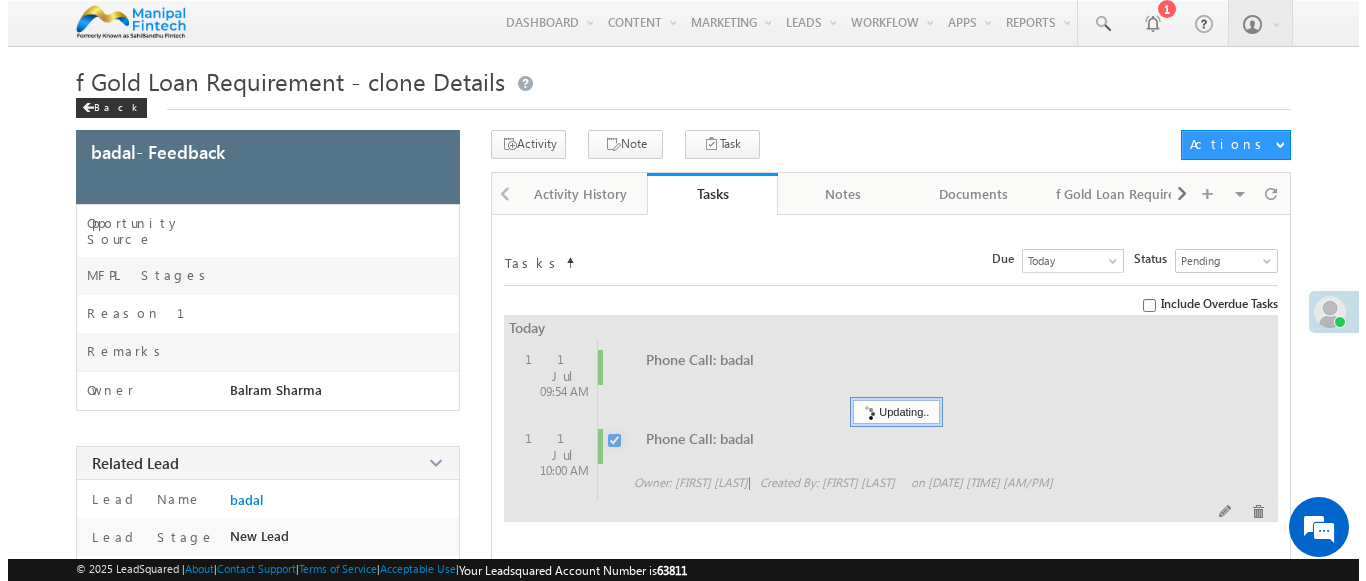 scroll, scrollTop: 0, scrollLeft: 0, axis: both 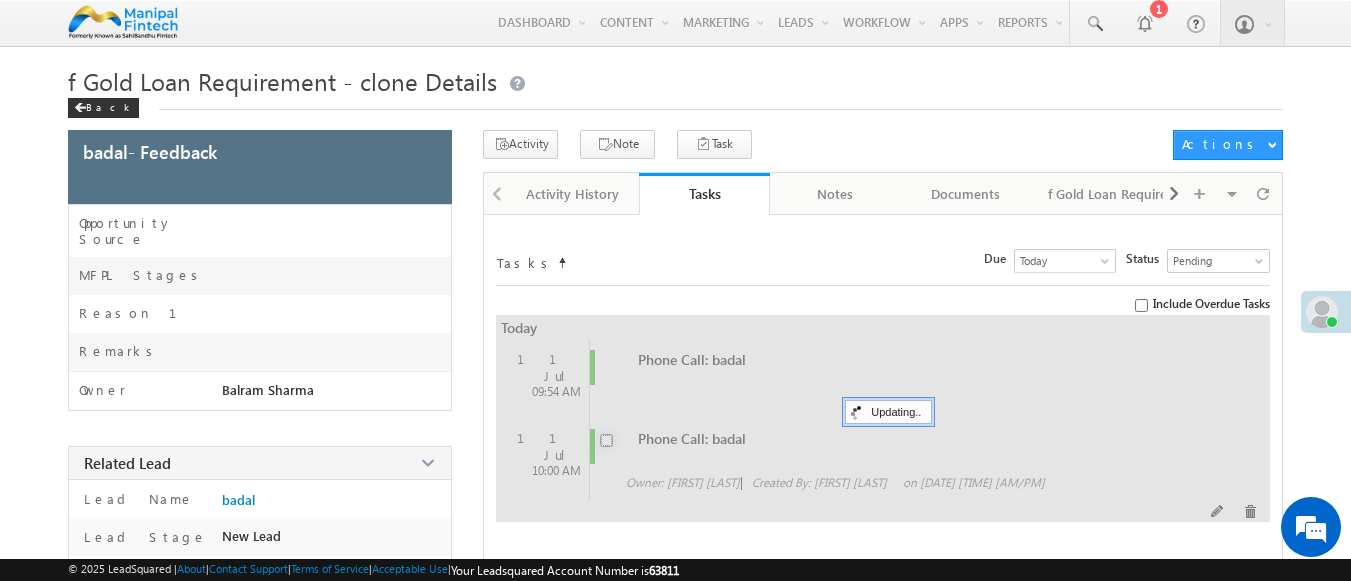 checkbox on "false" 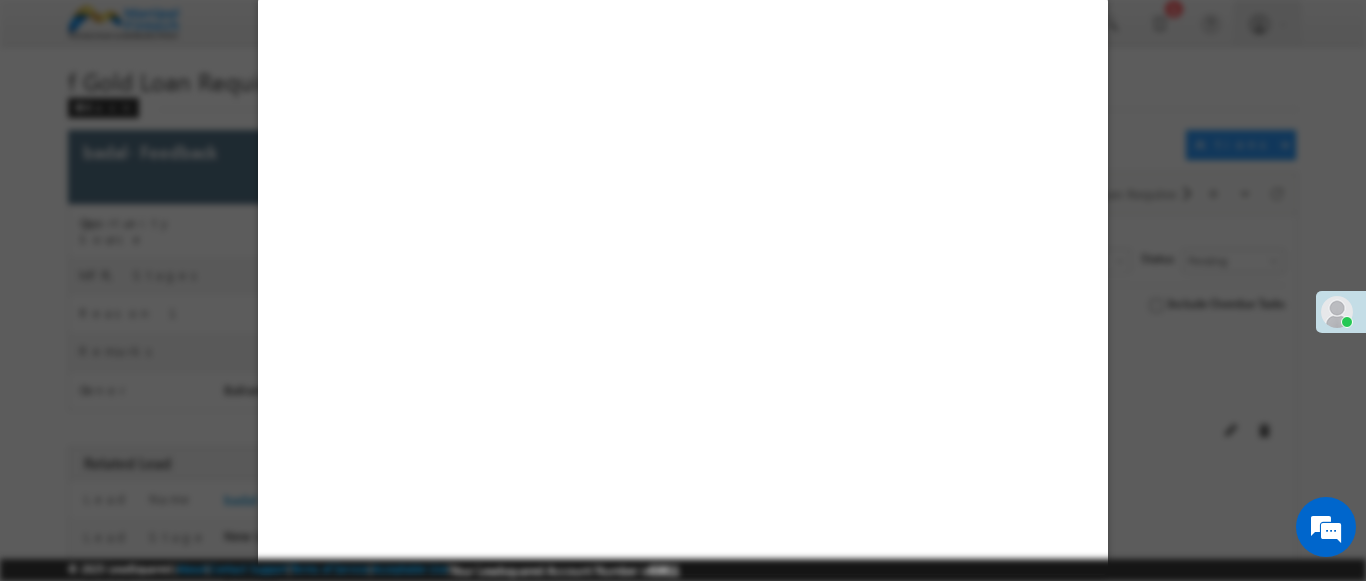 select on "Feedback" 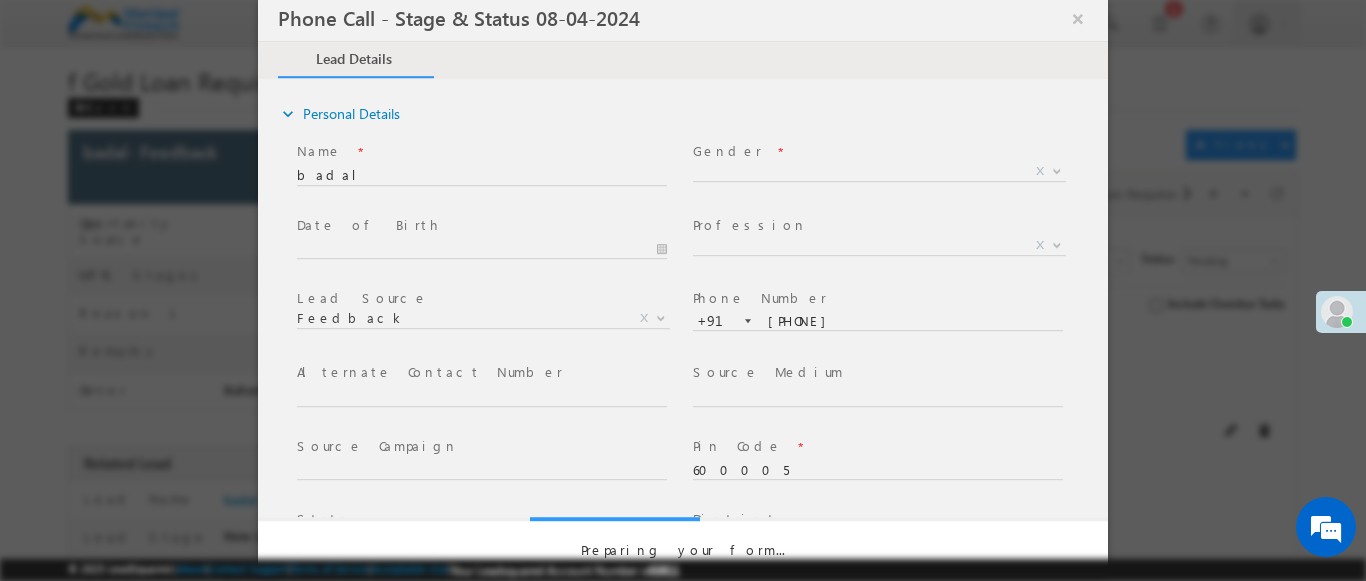 select on "Open" 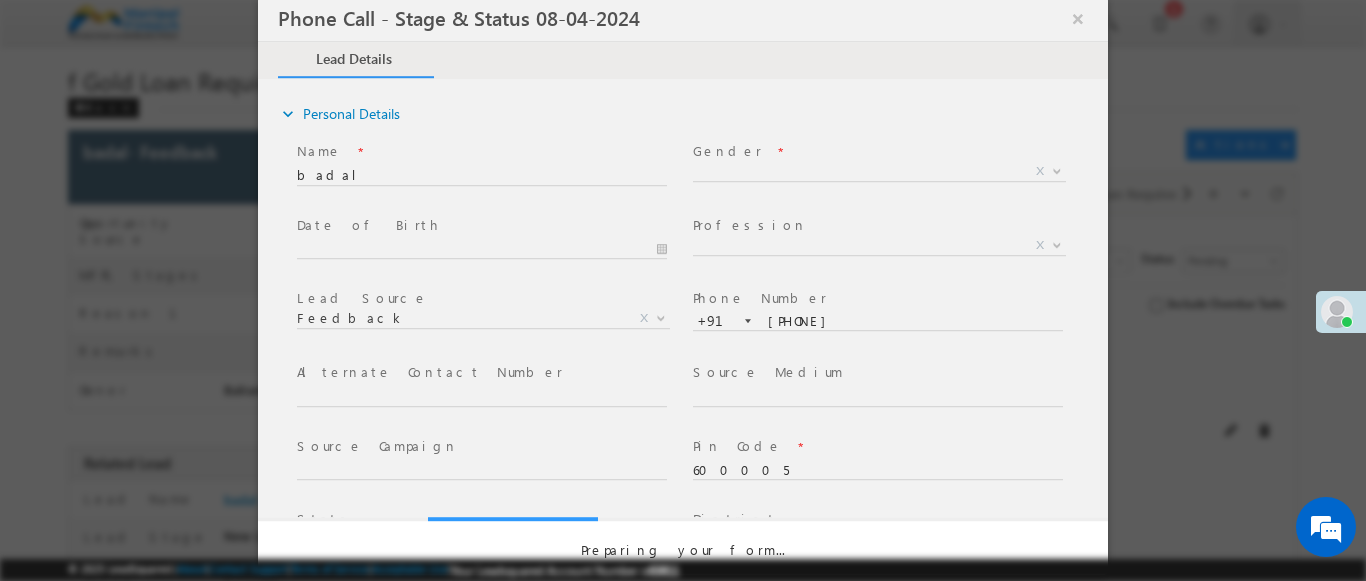scroll, scrollTop: 0, scrollLeft: 0, axis: both 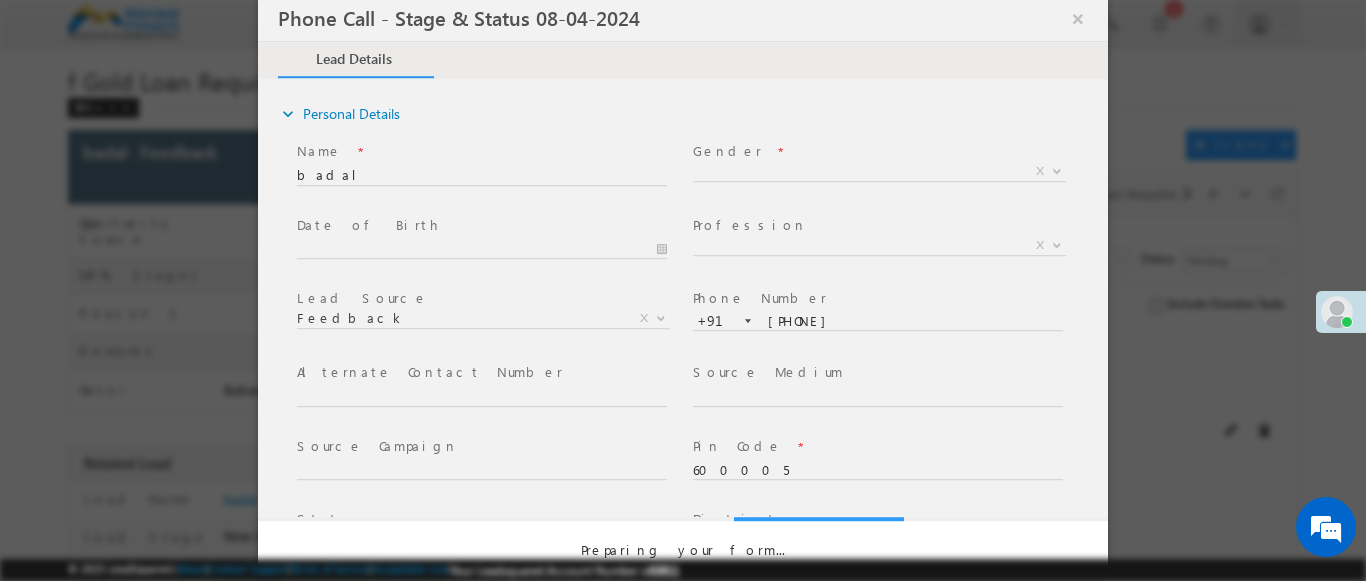 select on "Fresh Lead" 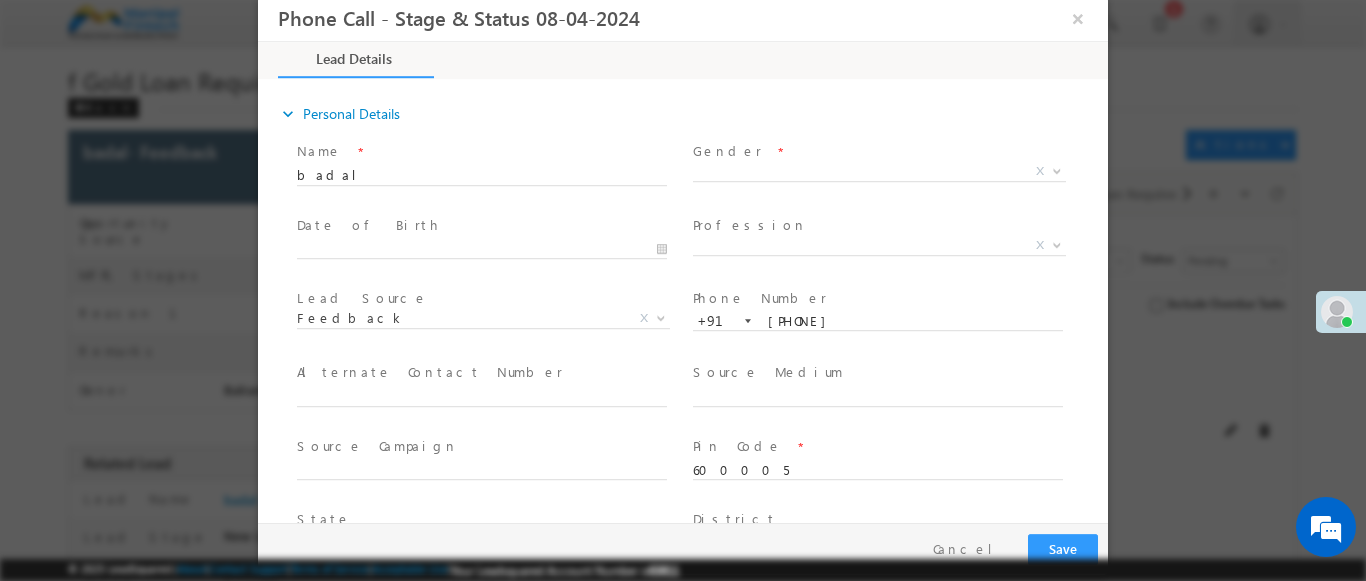 type on "07/11/25 9:53 AM" 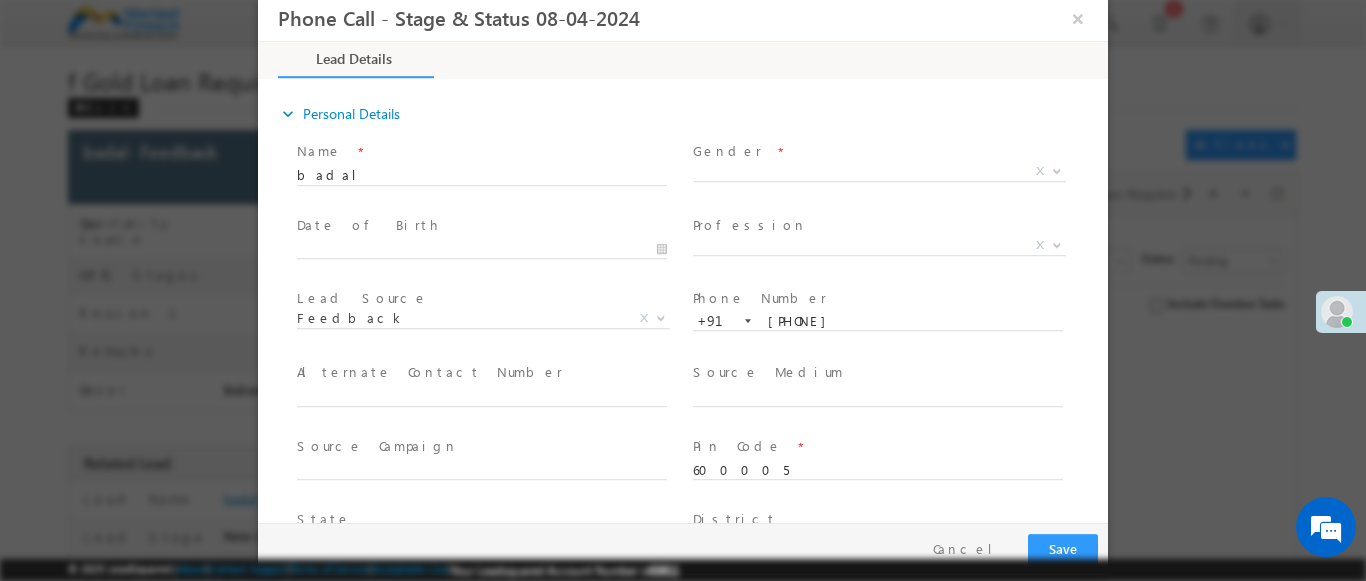 click at bounding box center (1057, 170) 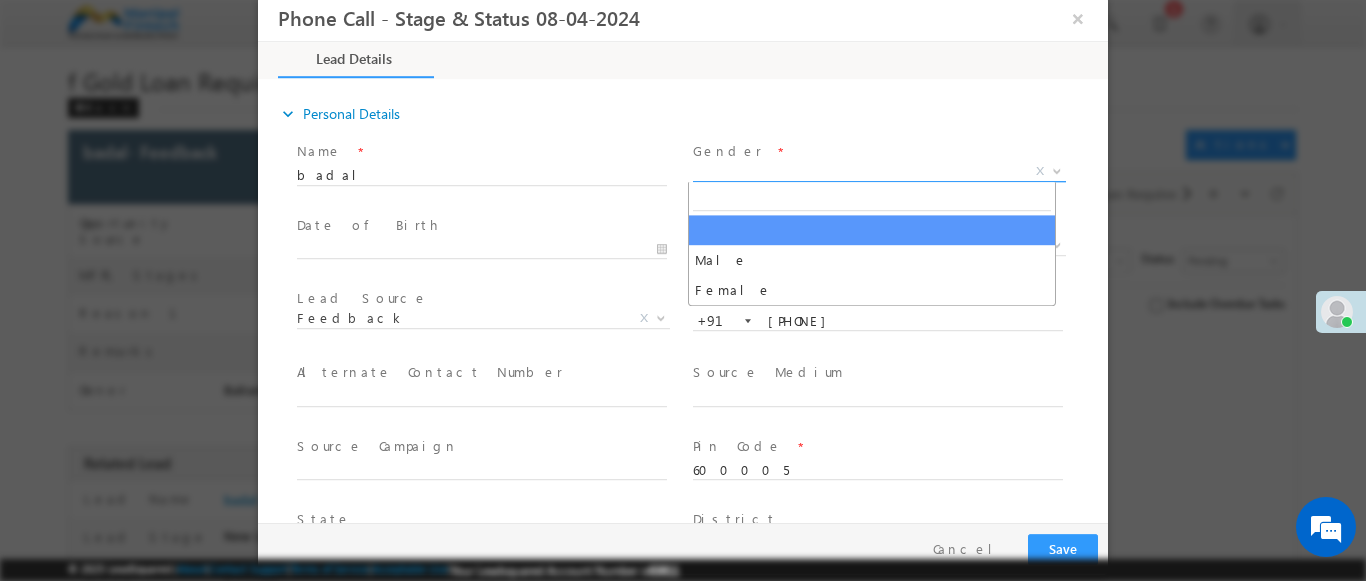 select on "Male" 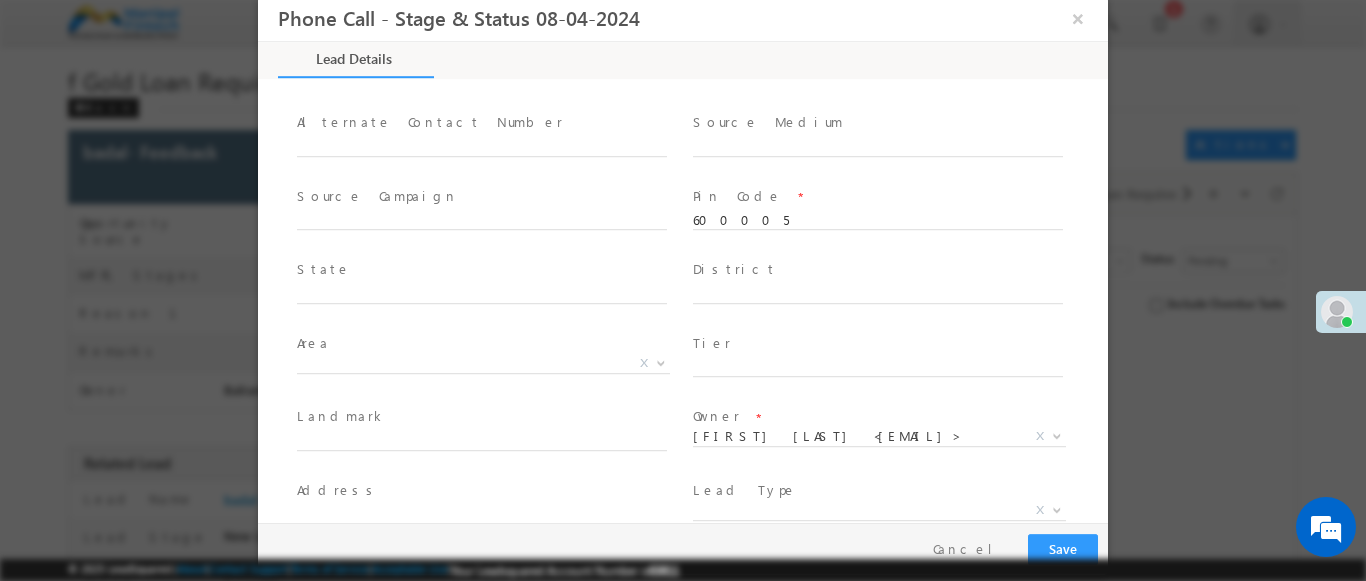 click at bounding box center [1057, 509] 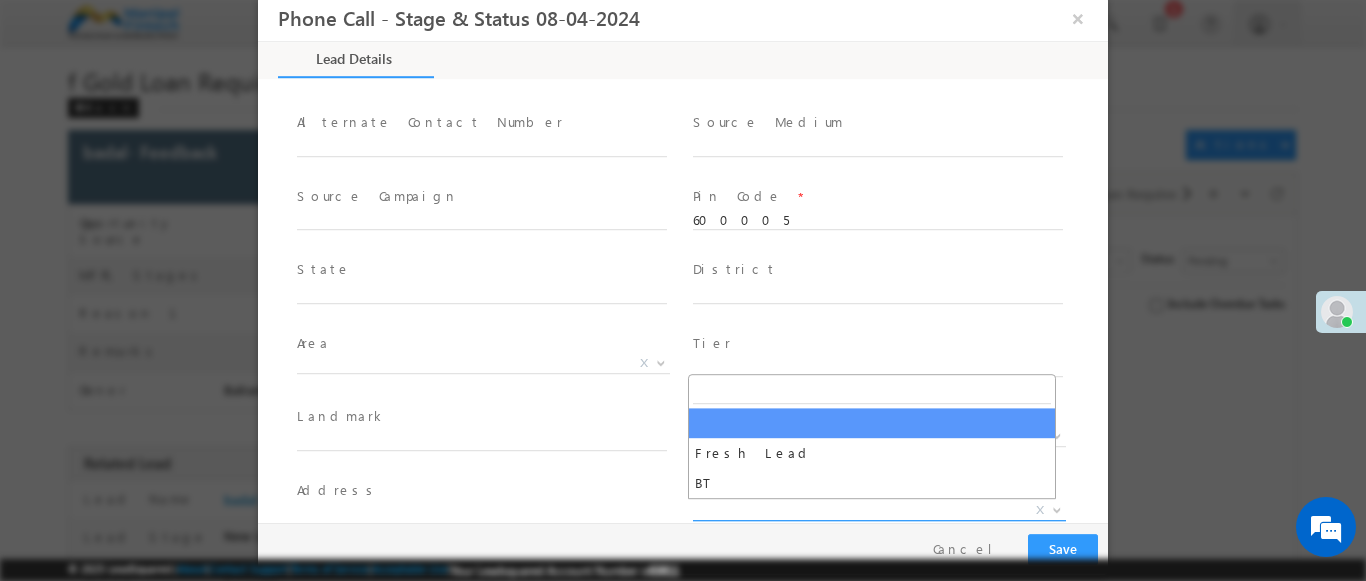 select on "Fresh Lead" 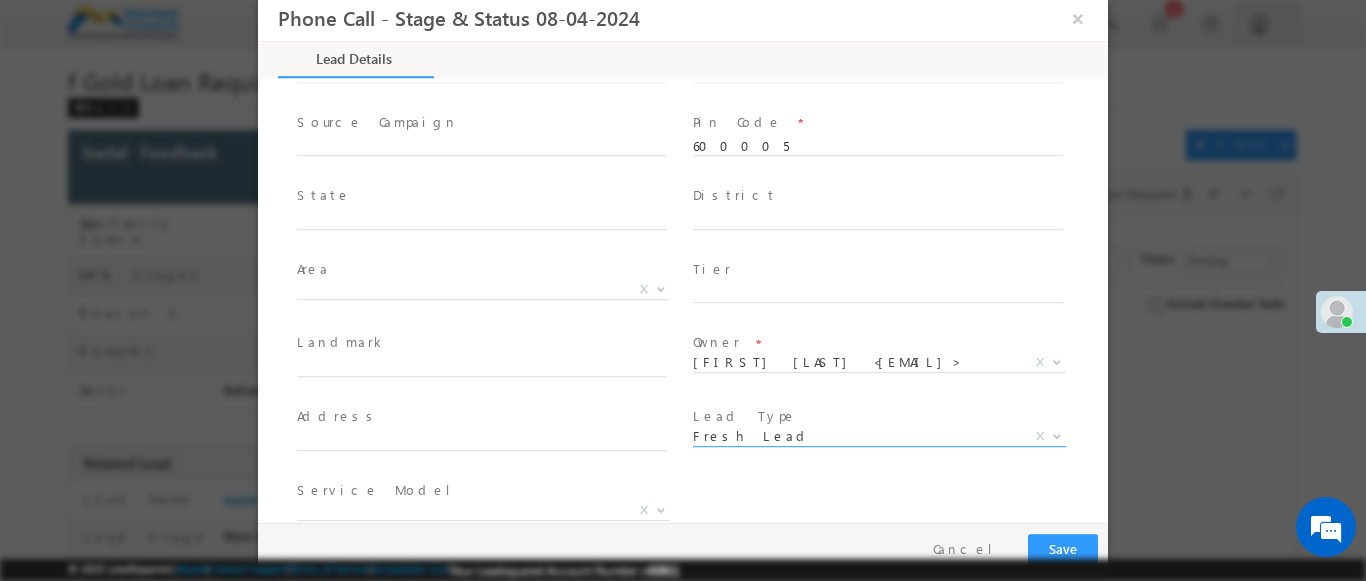 click at bounding box center [661, 509] 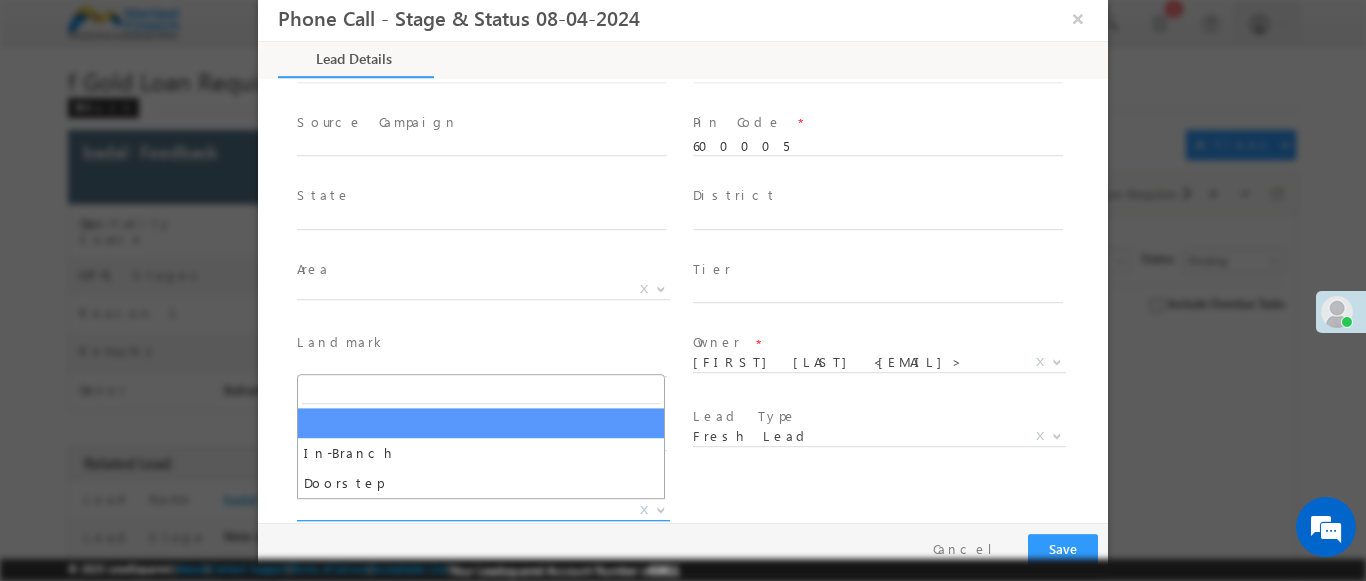 select on "In-Branch" 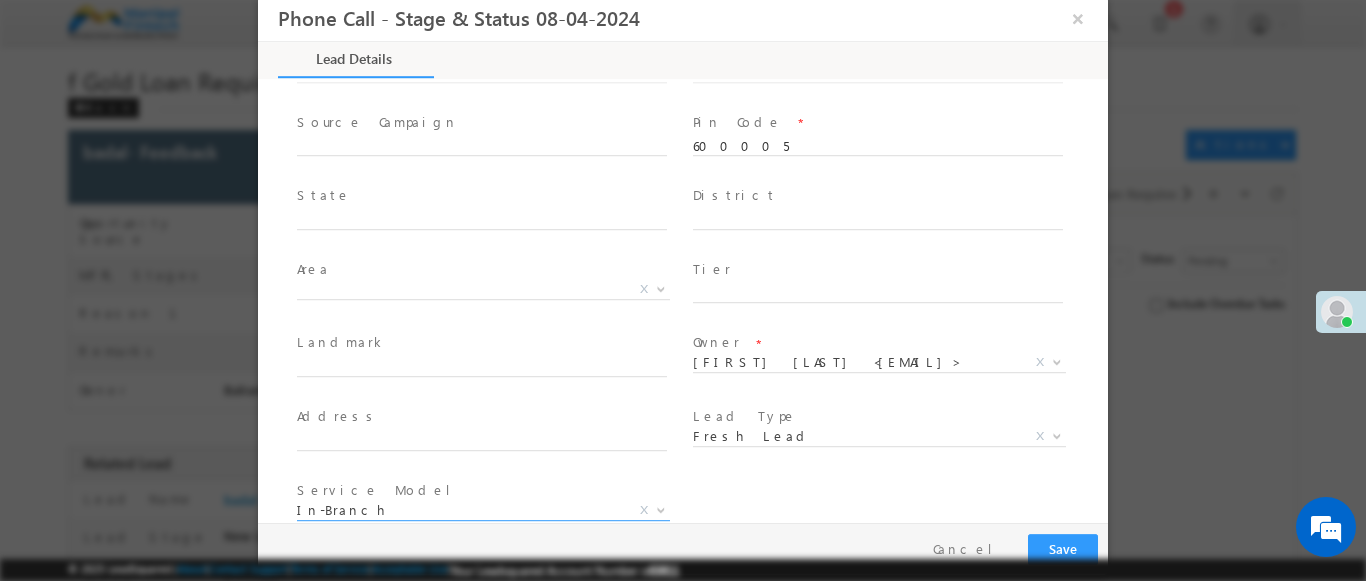 scroll, scrollTop: 3, scrollLeft: 0, axis: vertical 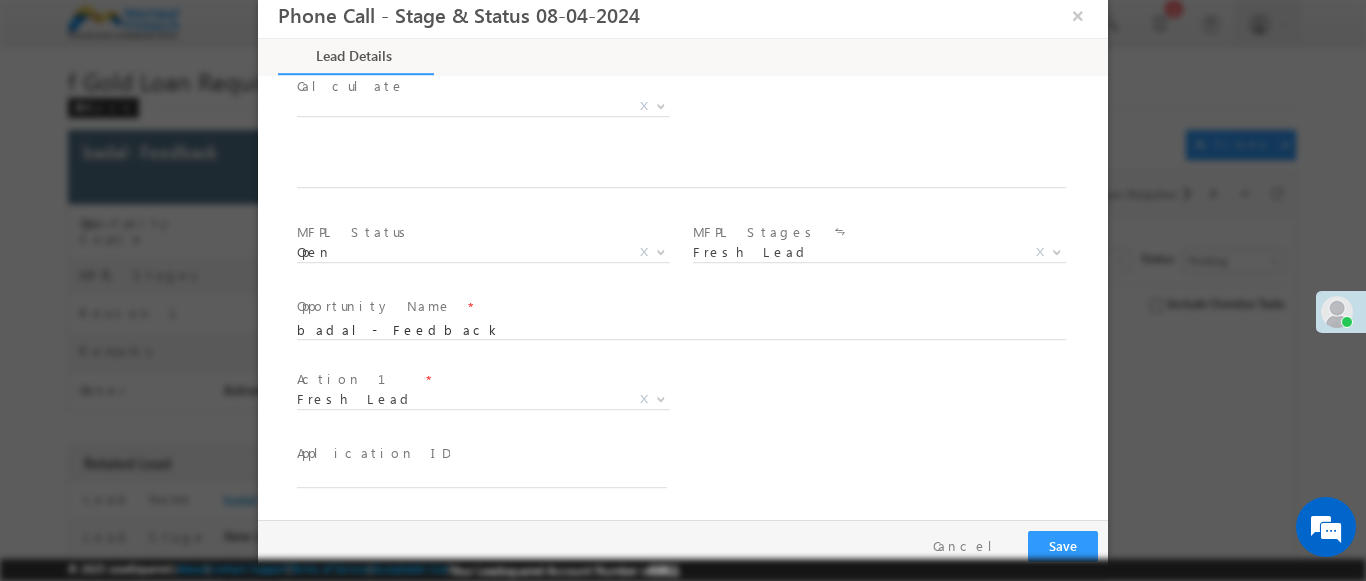 click at bounding box center [661, 398] 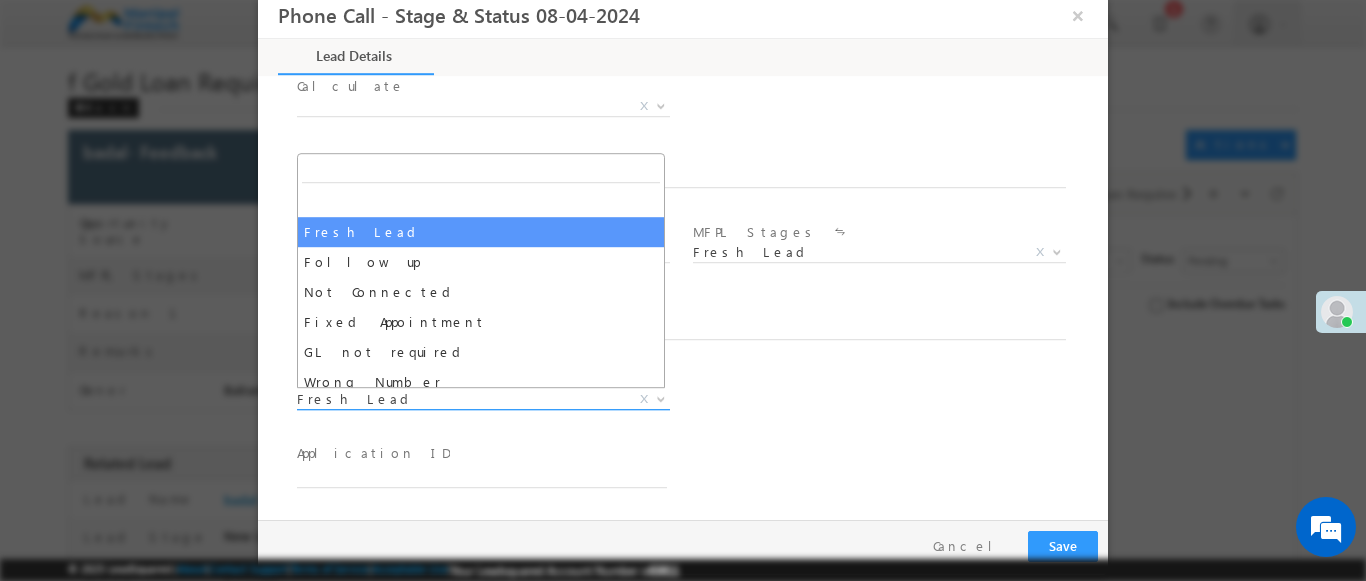 select on "Fixed Appointment" 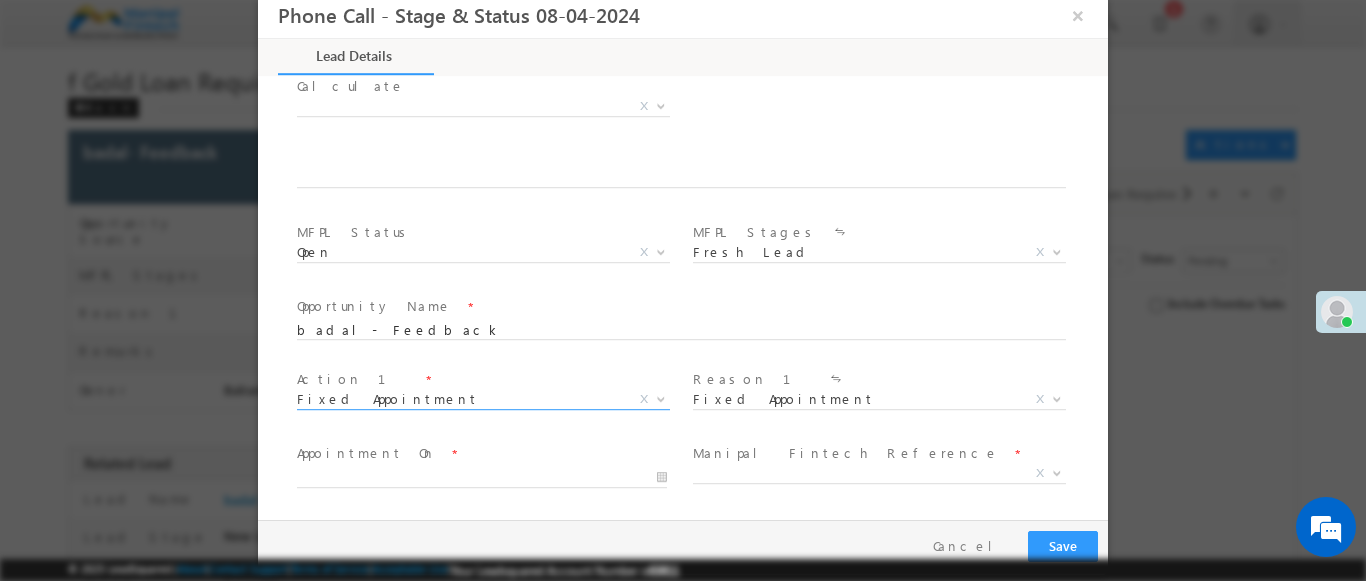 scroll, scrollTop: 3, scrollLeft: 0, axis: vertical 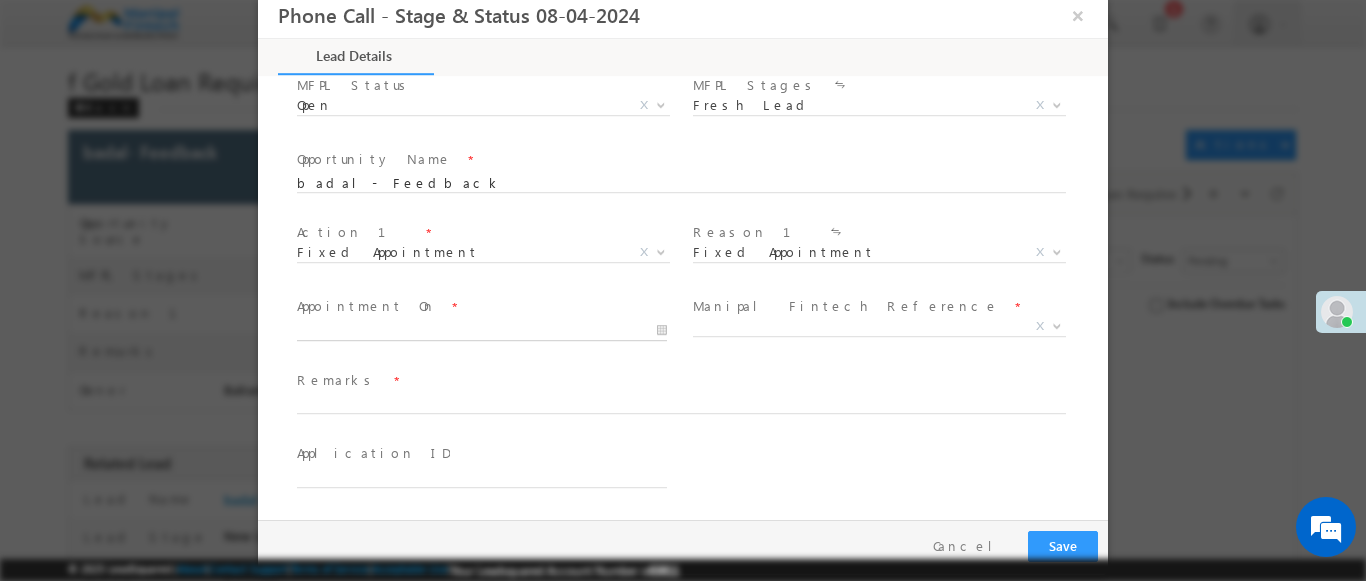 click at bounding box center [482, 331] 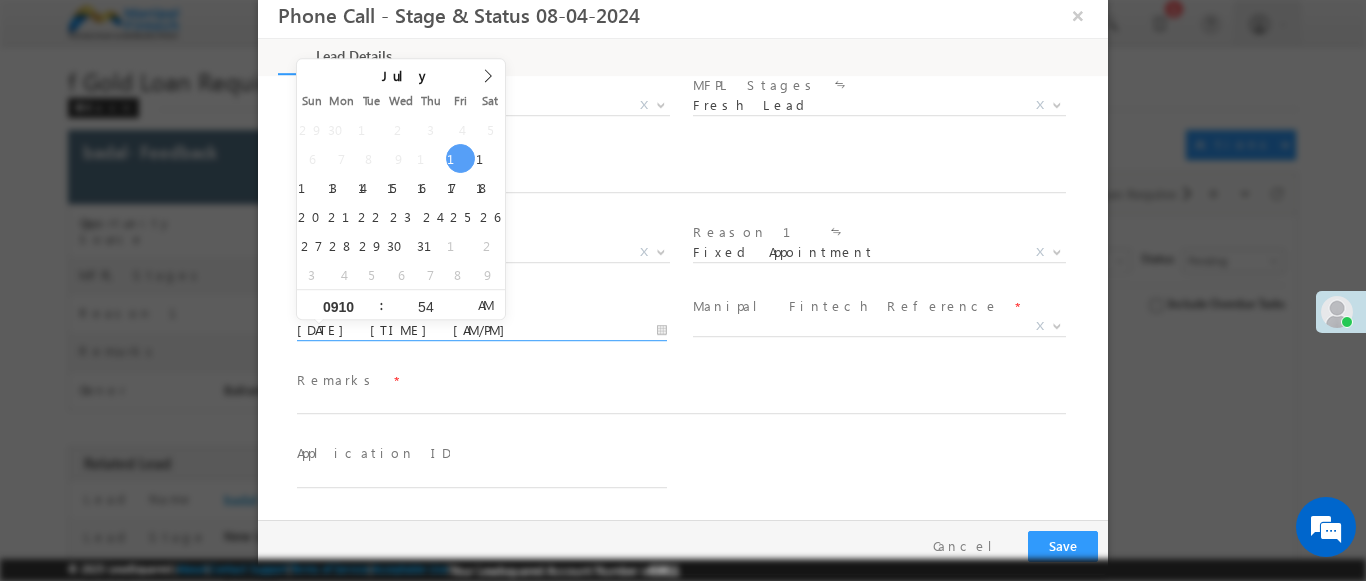 type on "0910" 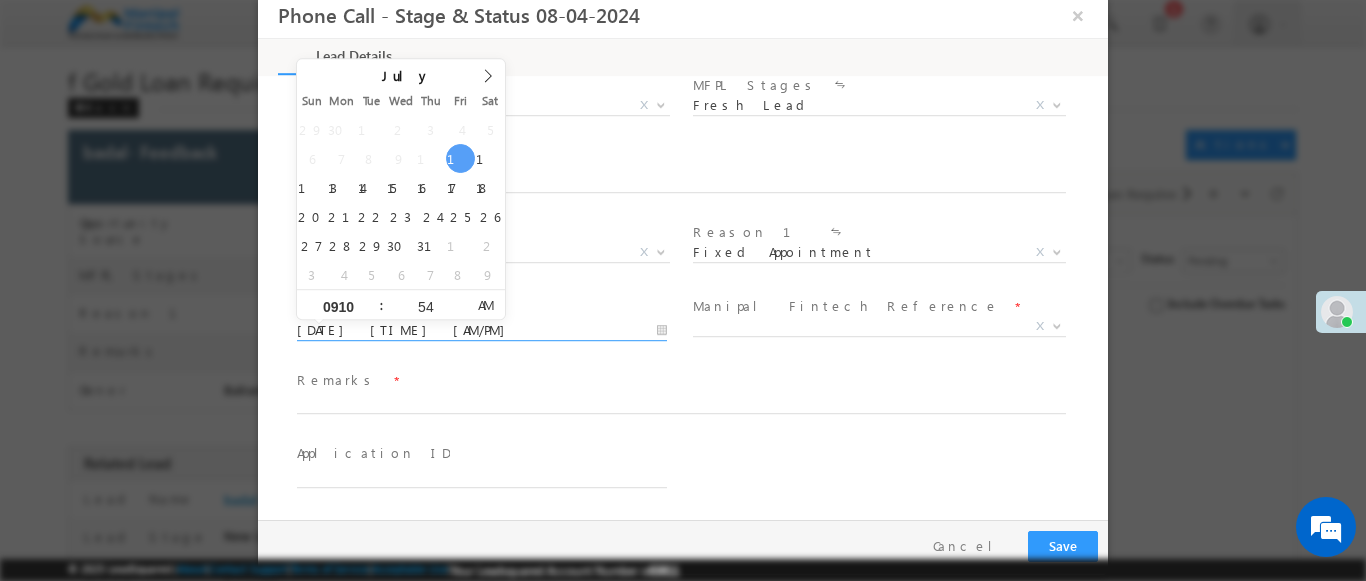 type on "10" 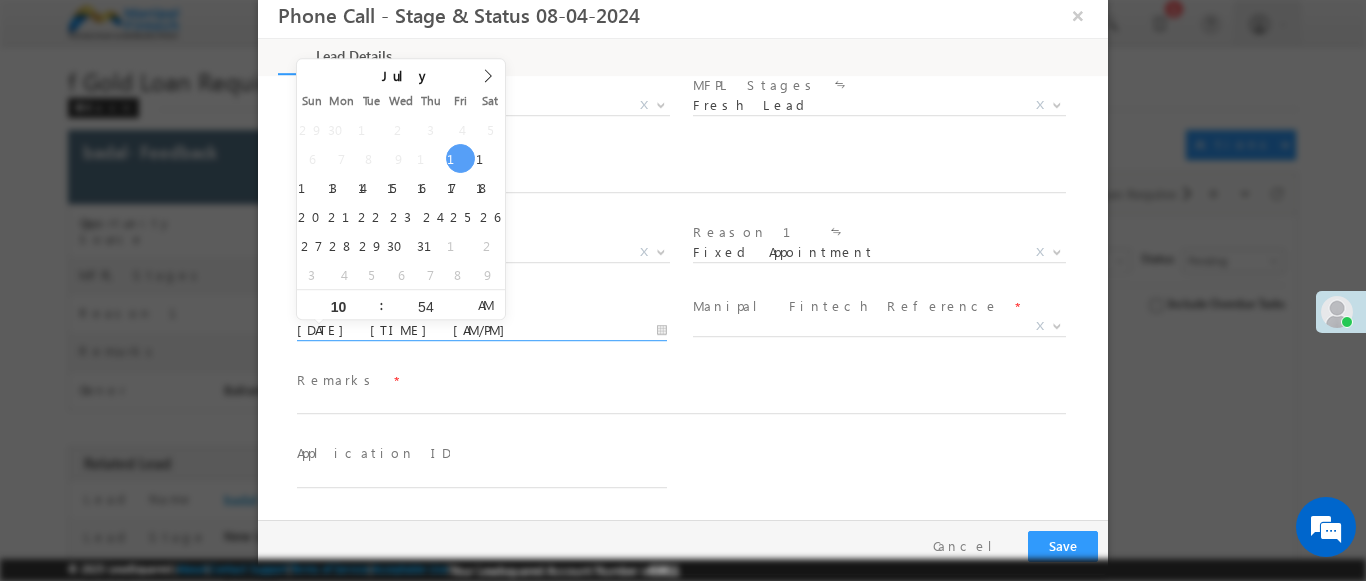 click at bounding box center [1057, 325] 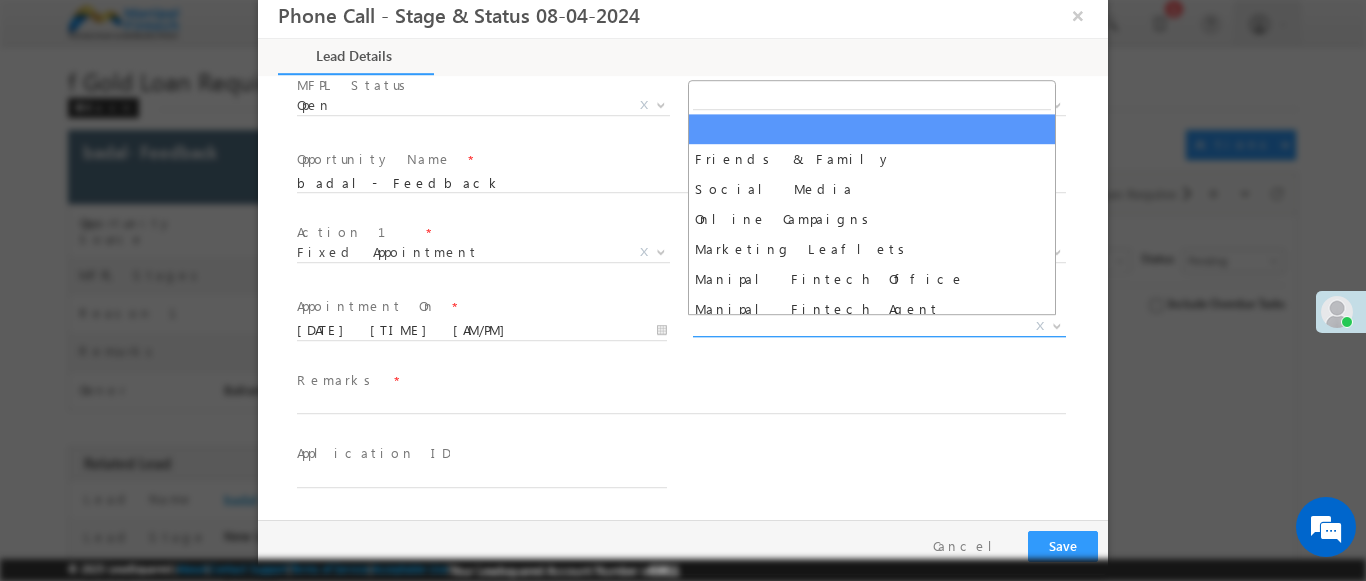 select on "Friends & Family" 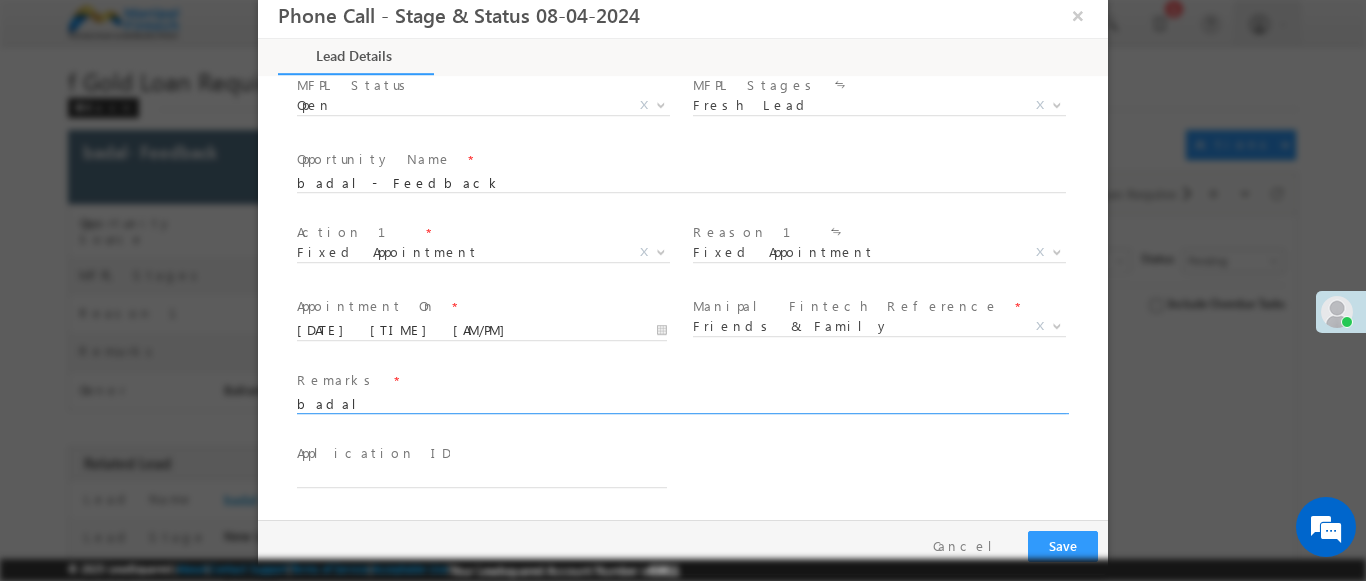 type on "badal" 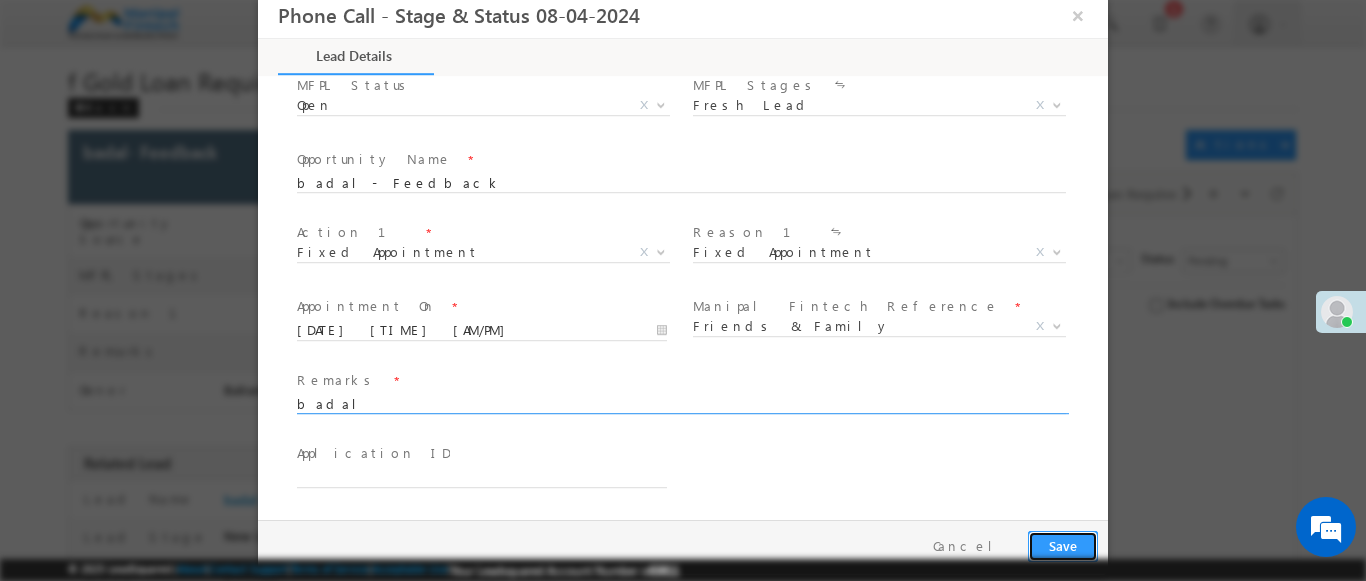click on "Save" at bounding box center [1063, 546] 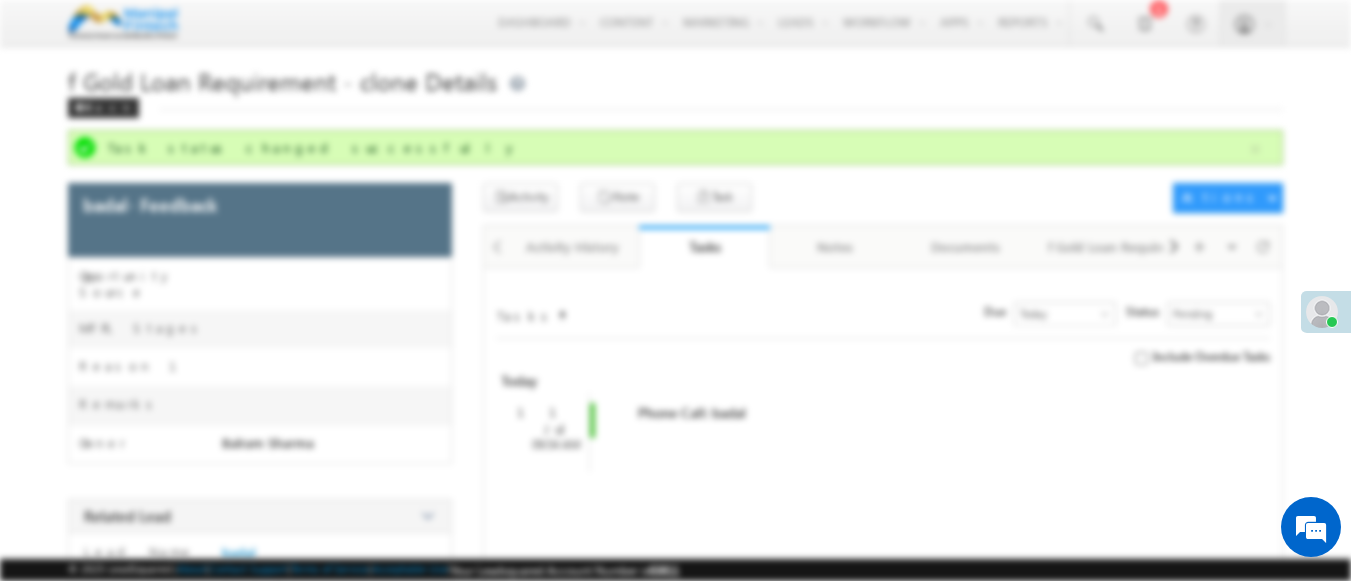 scroll, scrollTop: 0, scrollLeft: 0, axis: both 